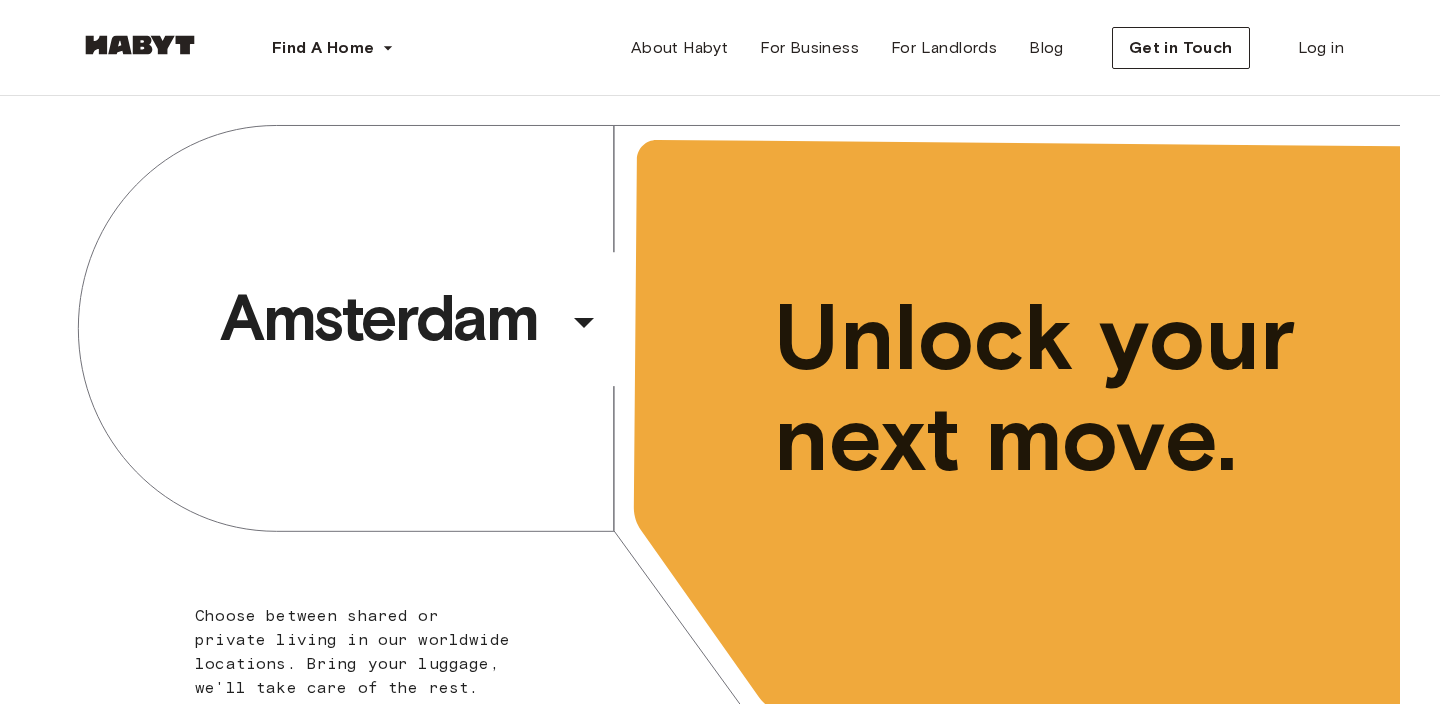 scroll, scrollTop: 0, scrollLeft: 0, axis: both 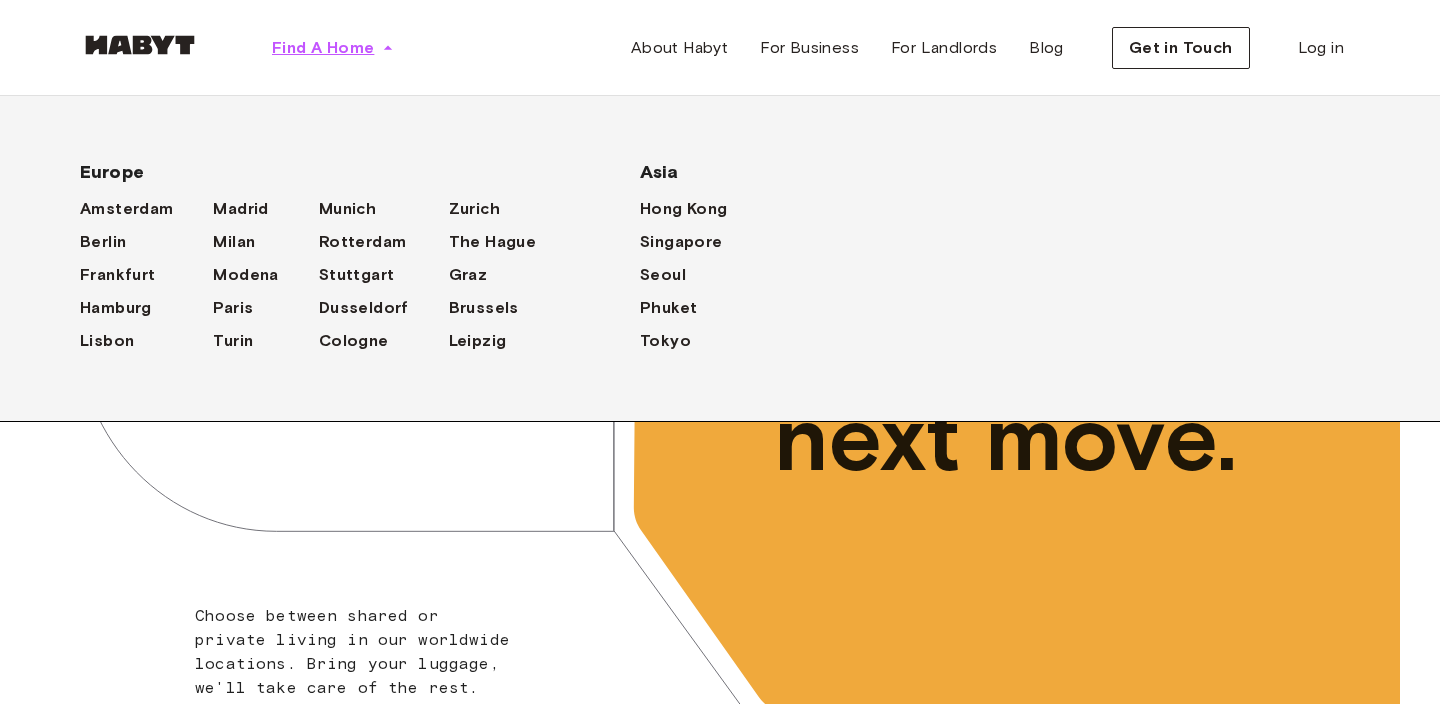 click on "Find A Home" at bounding box center [323, 48] 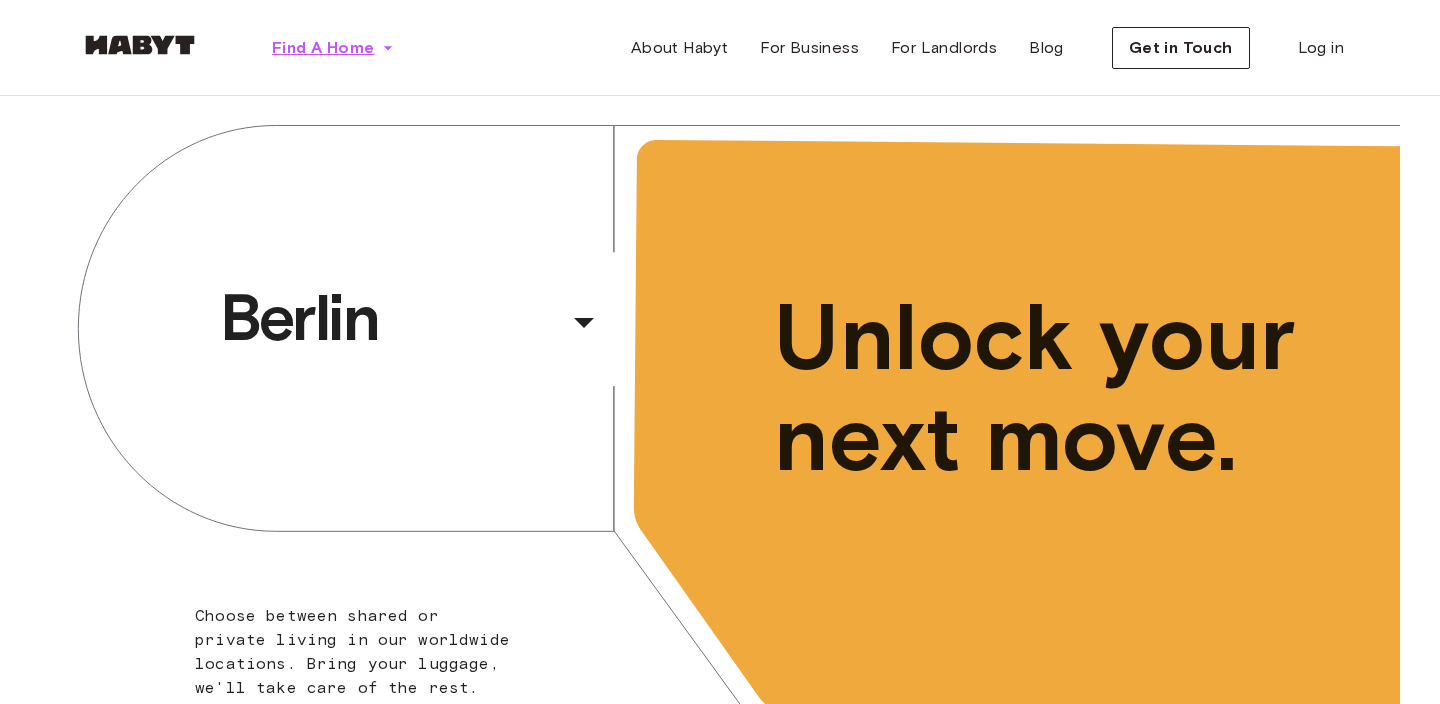 click 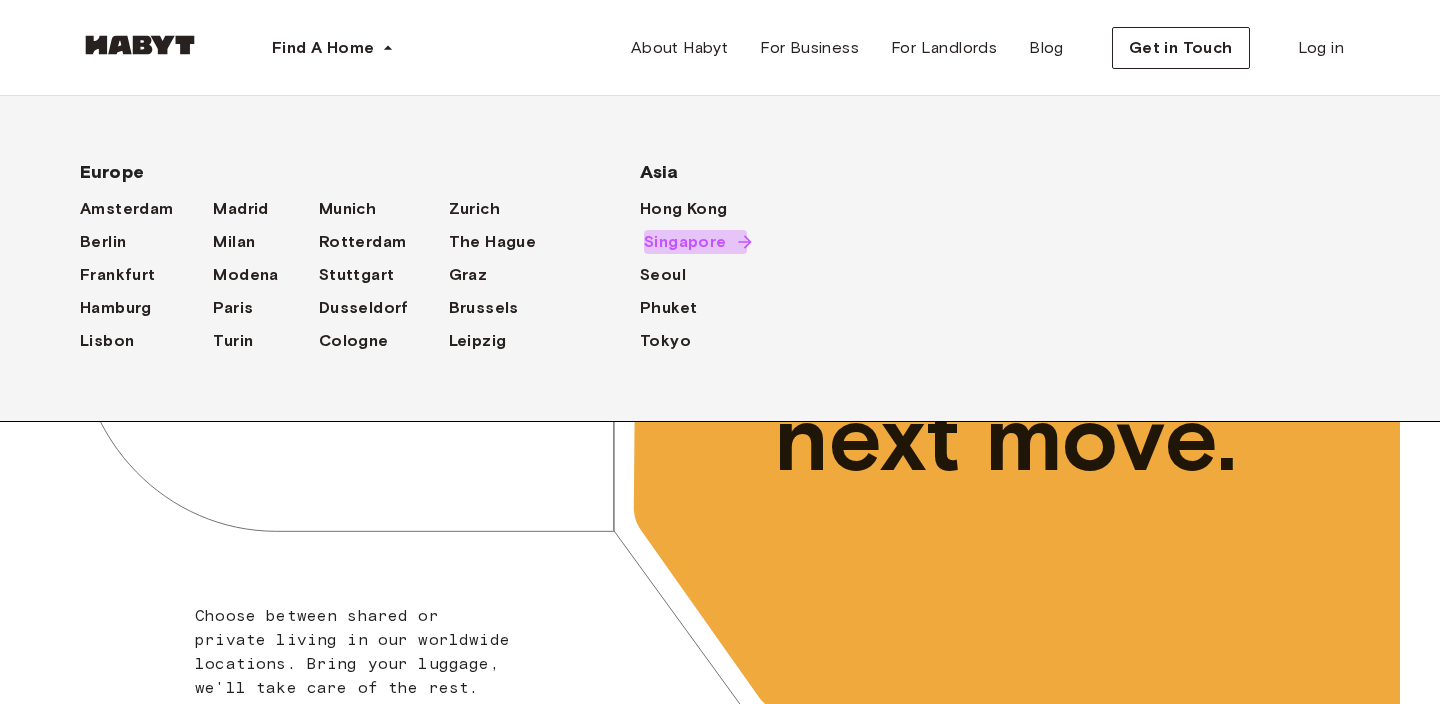 click on "Singapore" at bounding box center (685, 242) 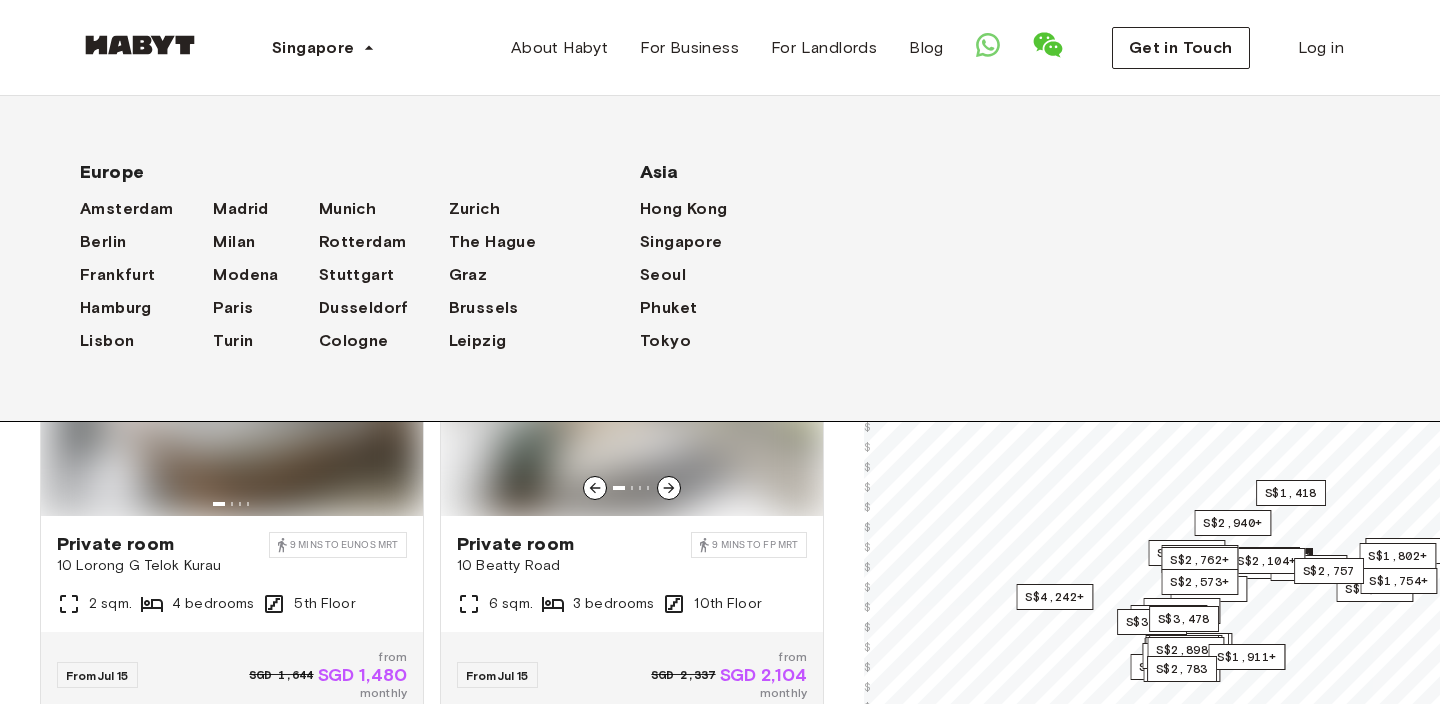 click on "SG-01-116-001-02 PRIVATE ROOM Private room 10 Beatty Road 9 mins to FP MRT 6 sqm. 3 bedrooms 10th Floor From  Jul 15 SGD 2,337 from SGD 2,104 monthly" at bounding box center (624, 485) 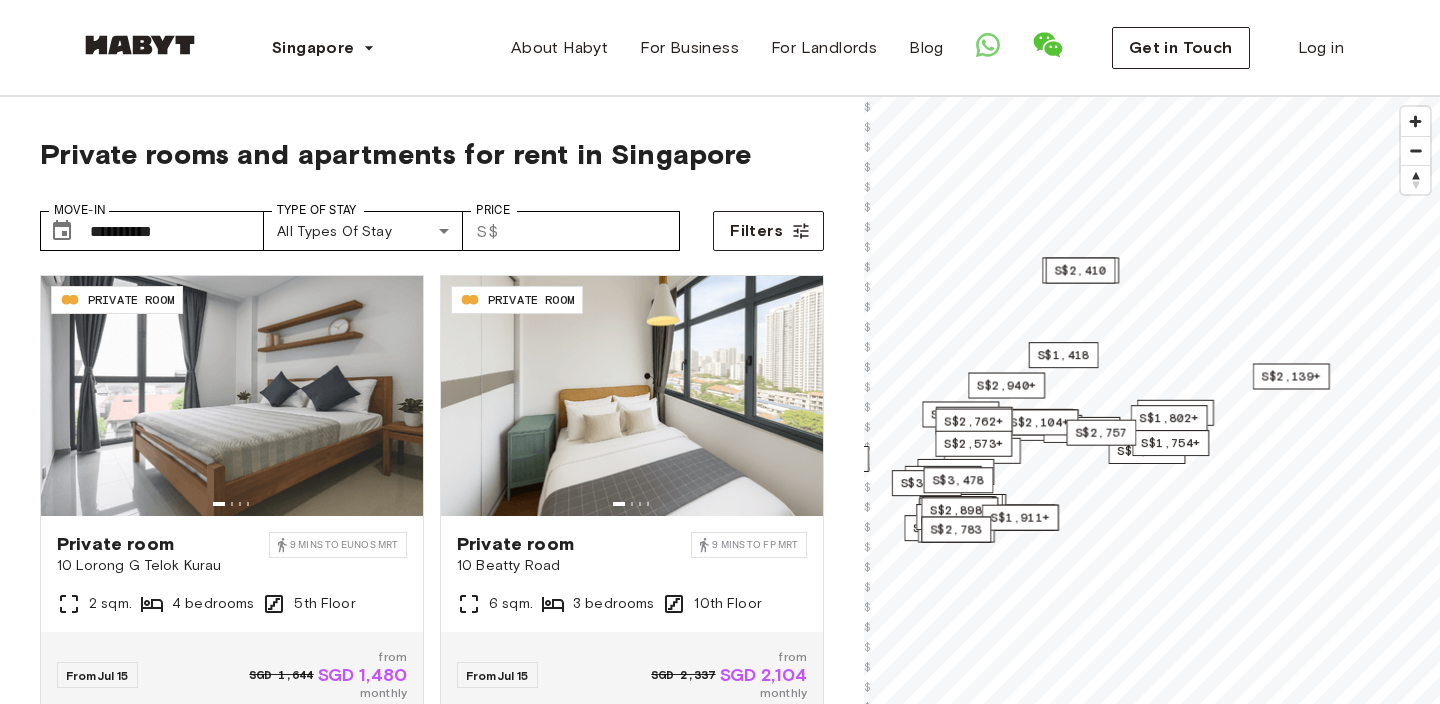 click on "**********" at bounding box center (720, 538) 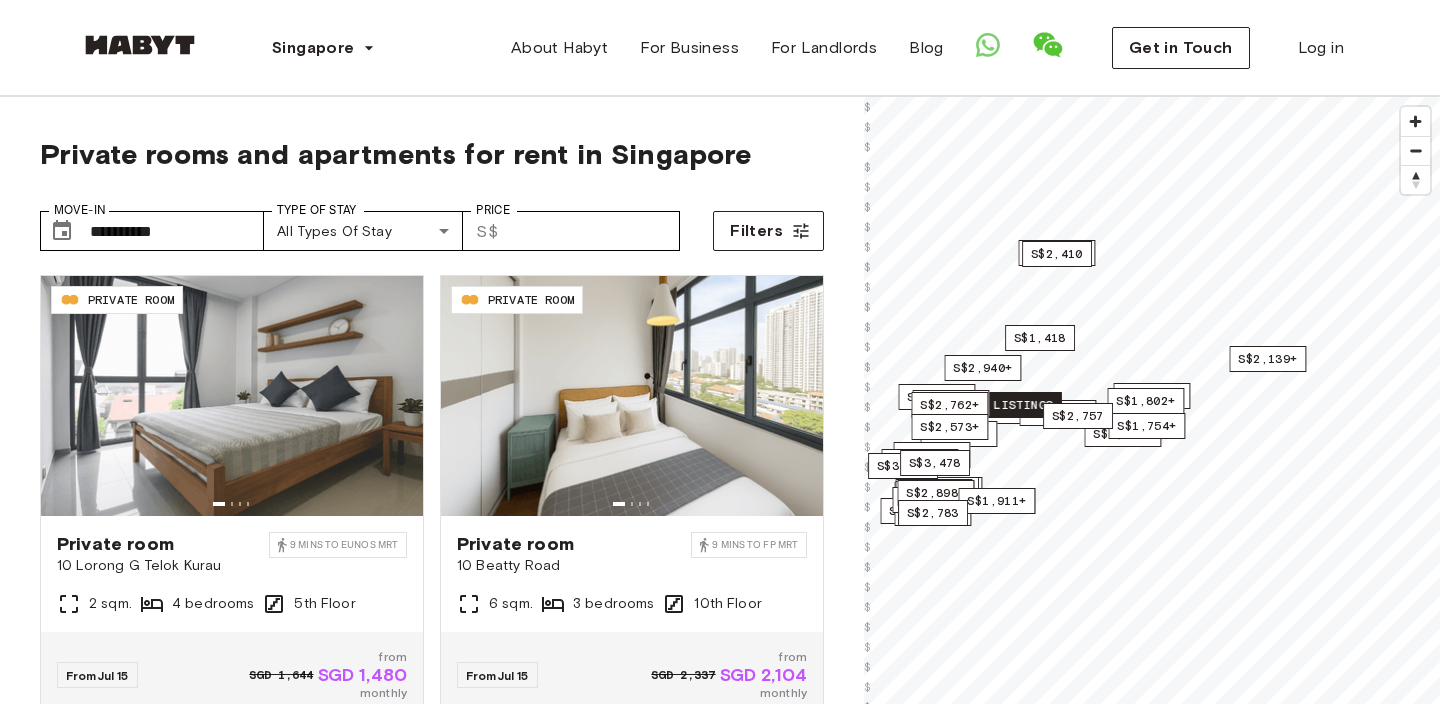 click on "2 listings" at bounding box center [1016, 405] 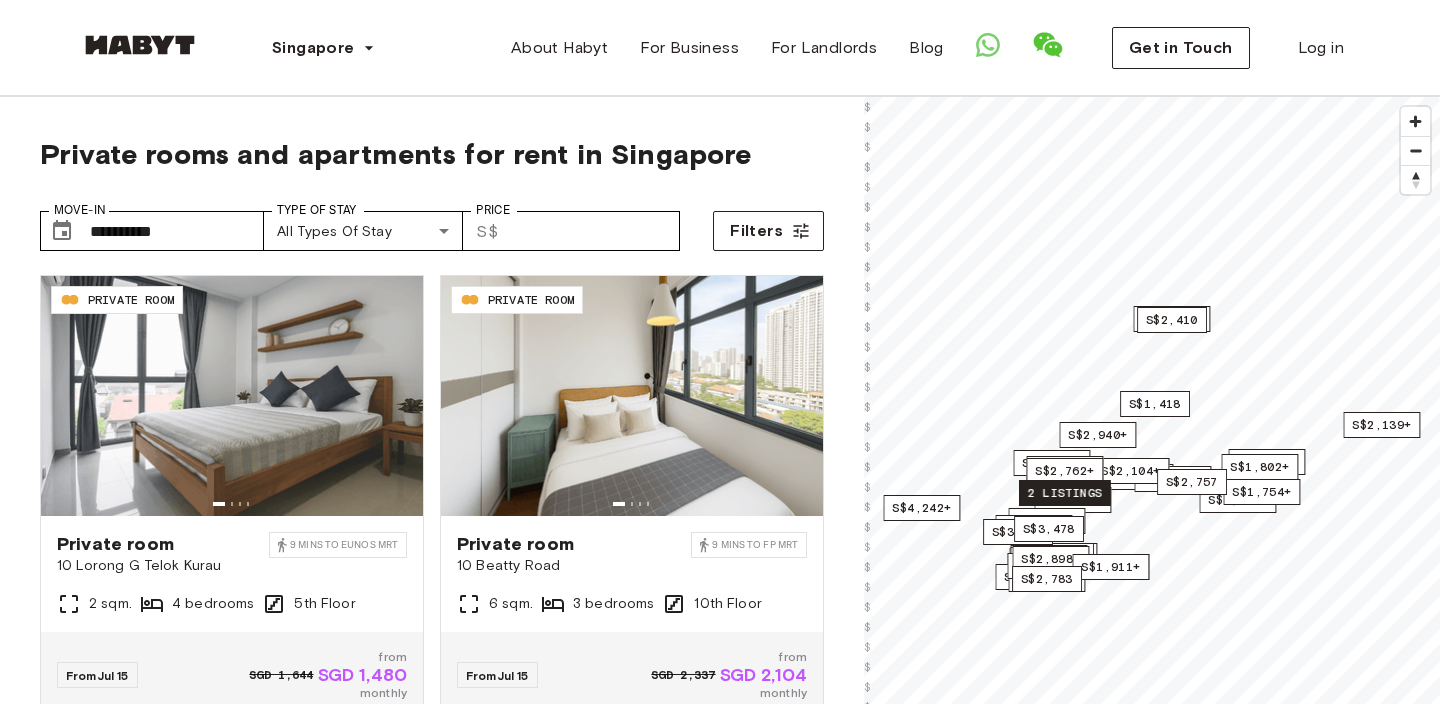 click on "2 listings" at bounding box center (1065, 493) 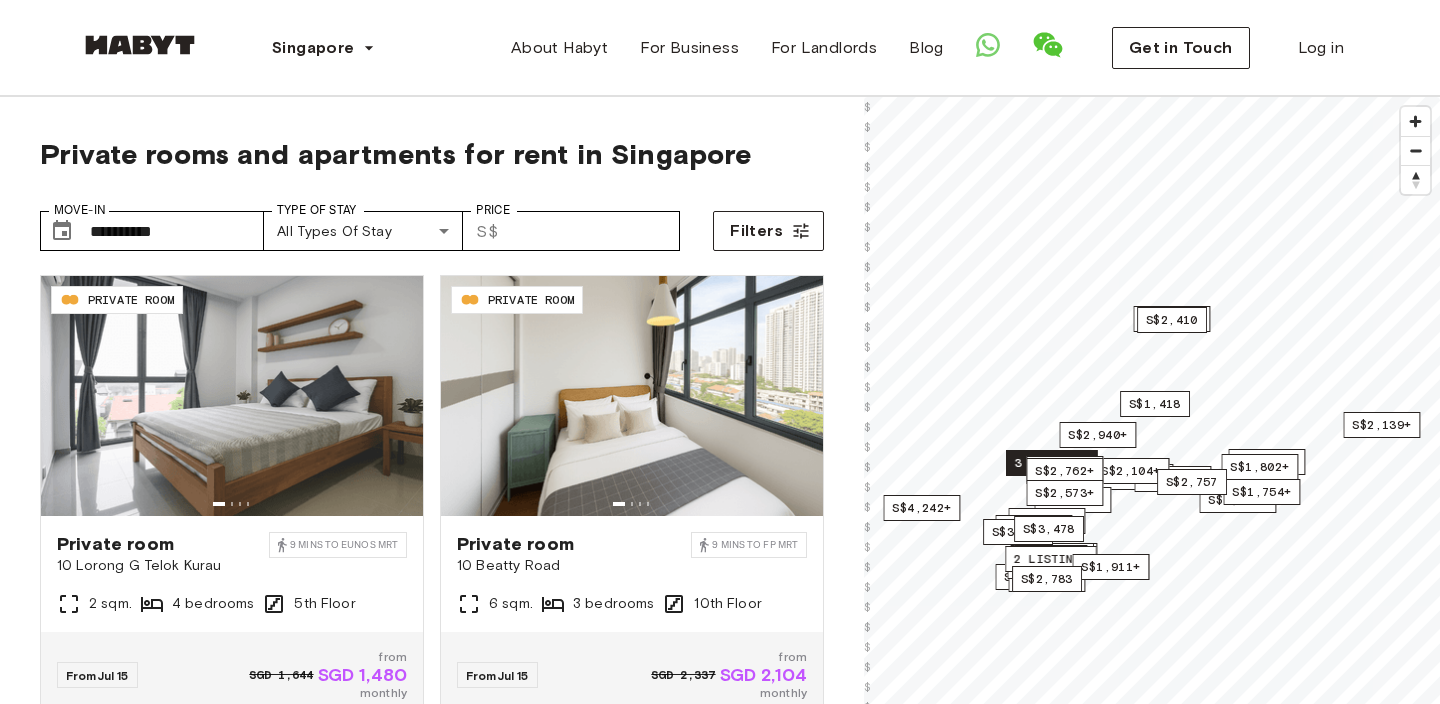 click on "3 listings" at bounding box center [1052, 463] 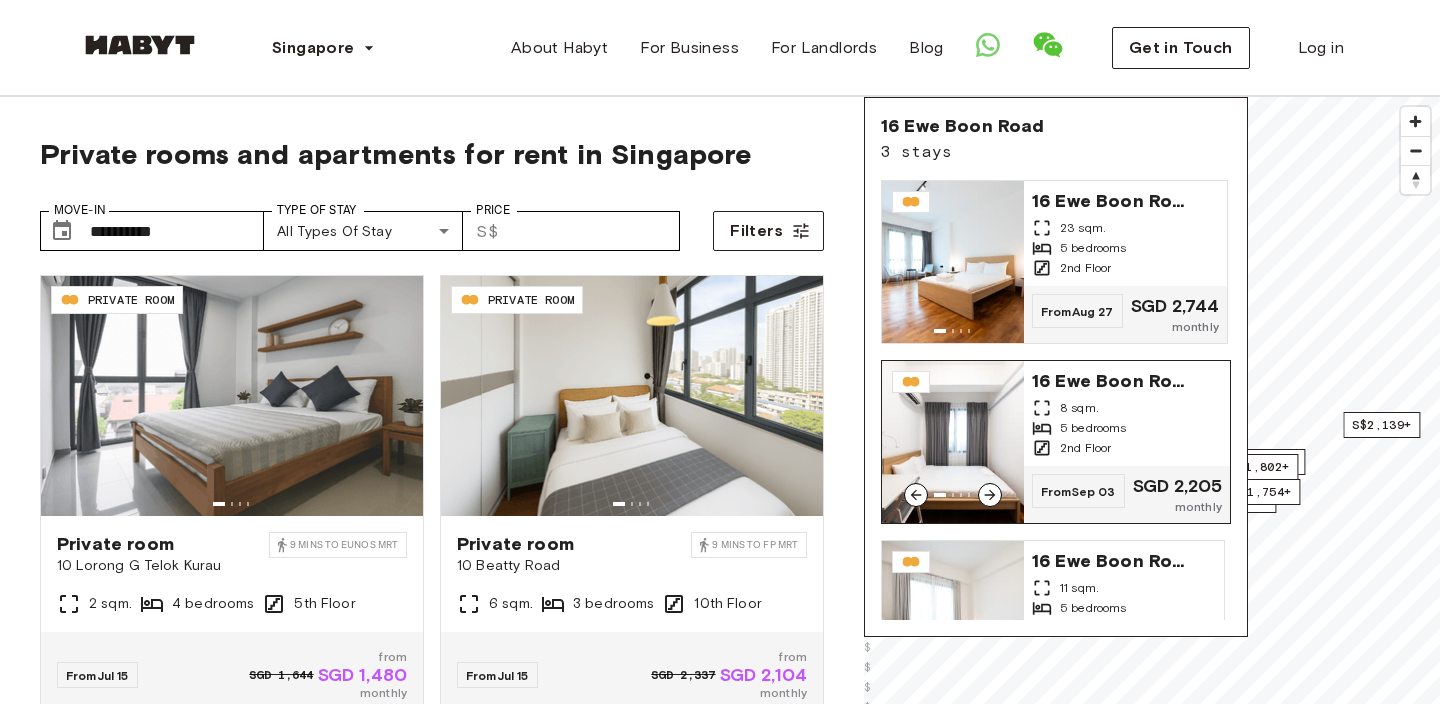 scroll, scrollTop: 0, scrollLeft: 0, axis: both 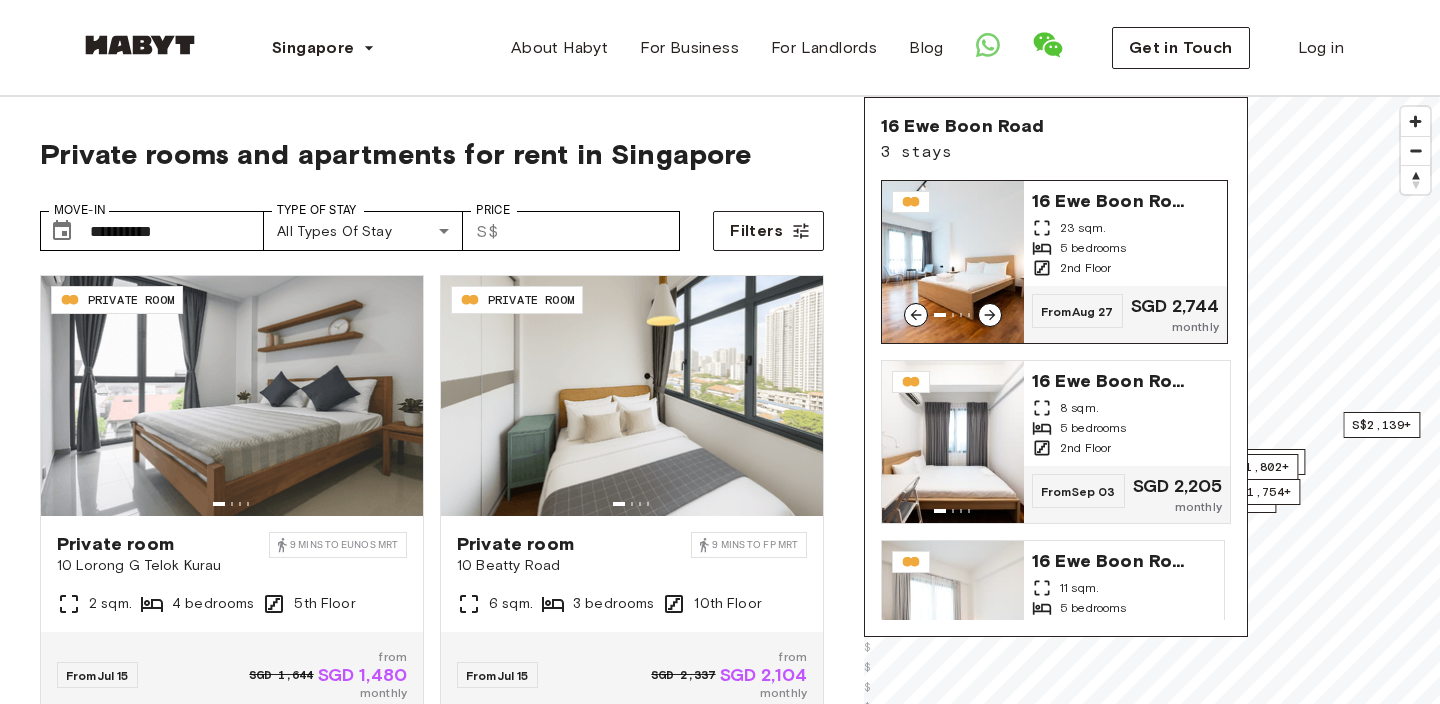 click on "23 sqm." at bounding box center [1125, 228] 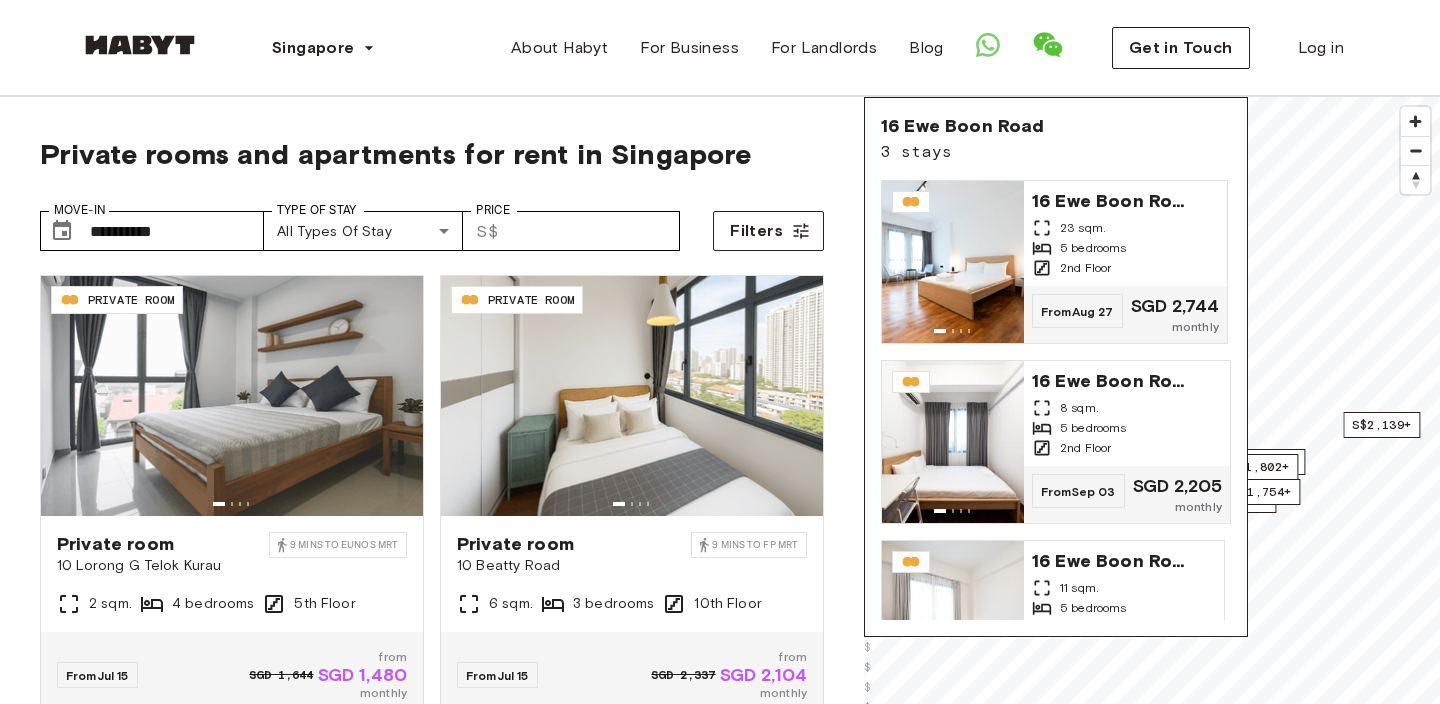 click on "**********" at bounding box center [432, 538] 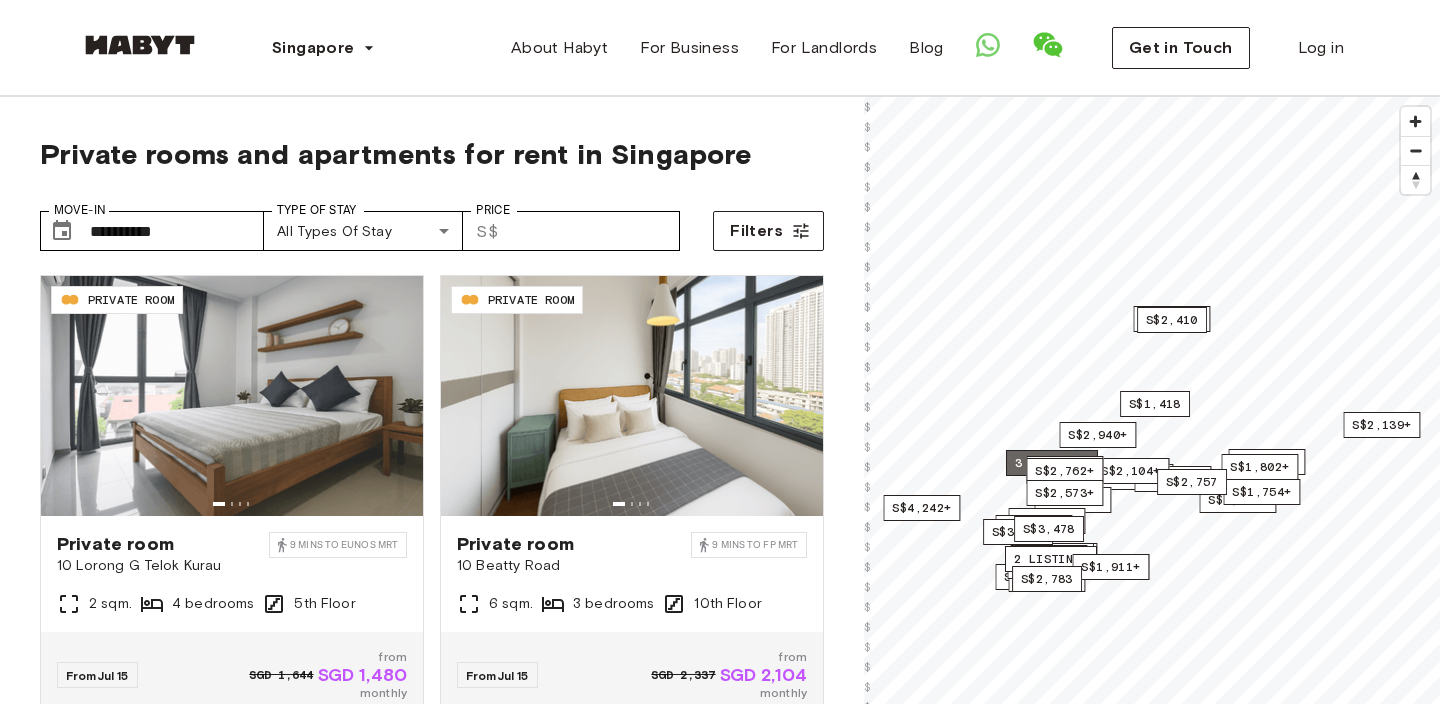 click on "3 listings" at bounding box center (1052, 463) 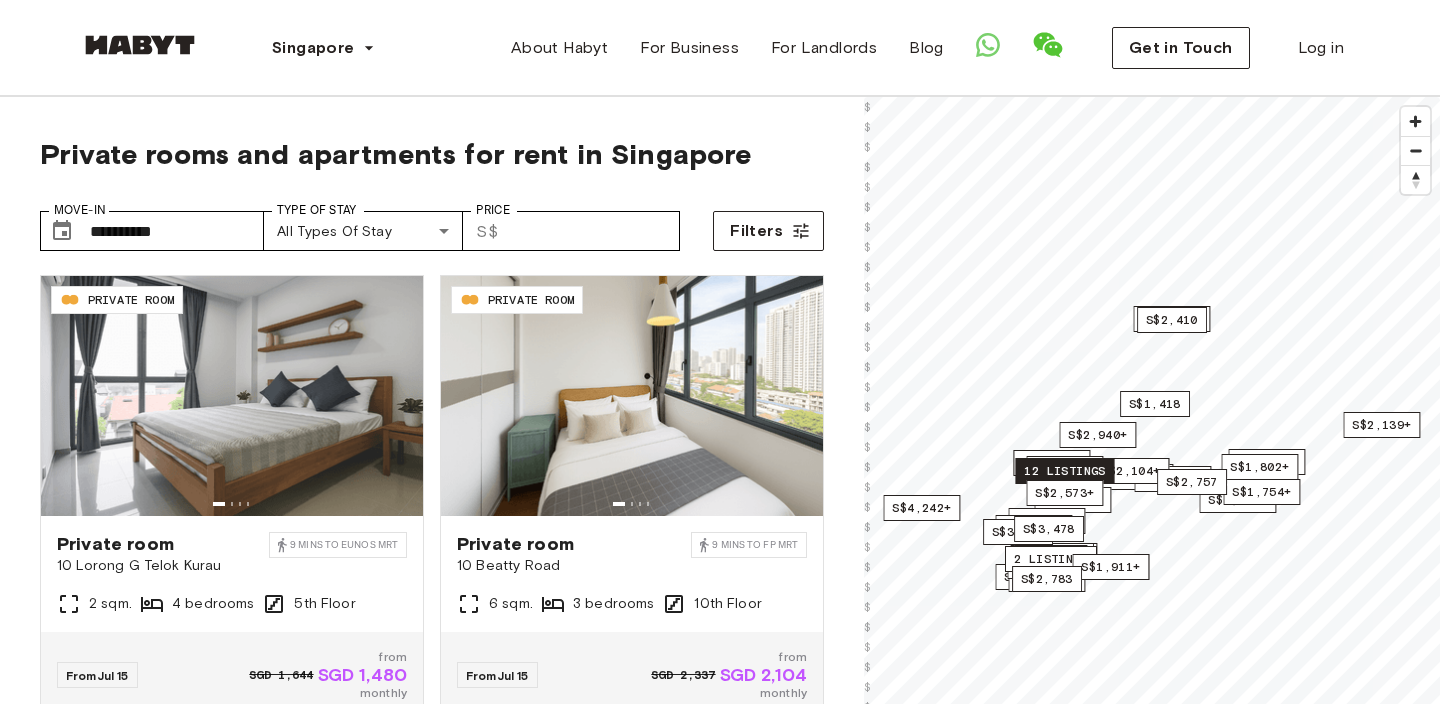 click on "12 listings" at bounding box center [1064, 471] 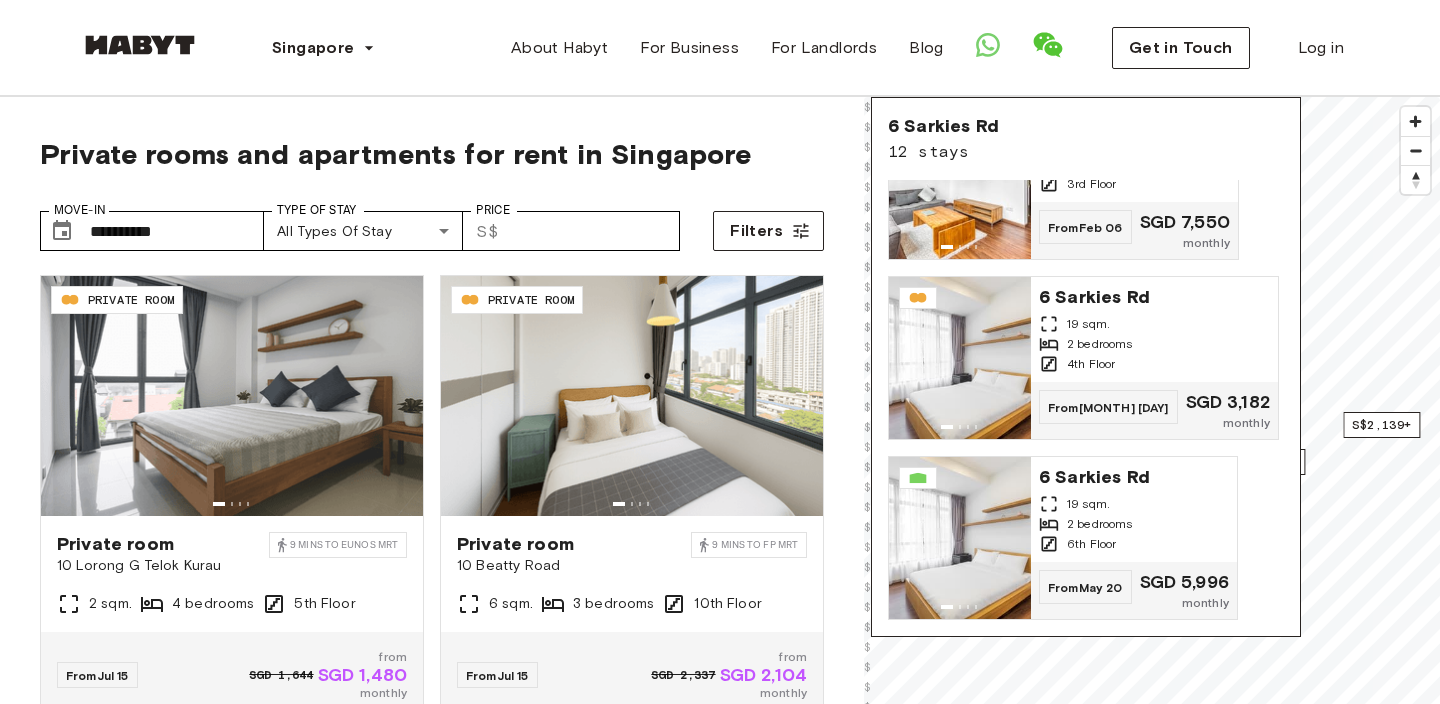 scroll, scrollTop: 1704, scrollLeft: 0, axis: vertical 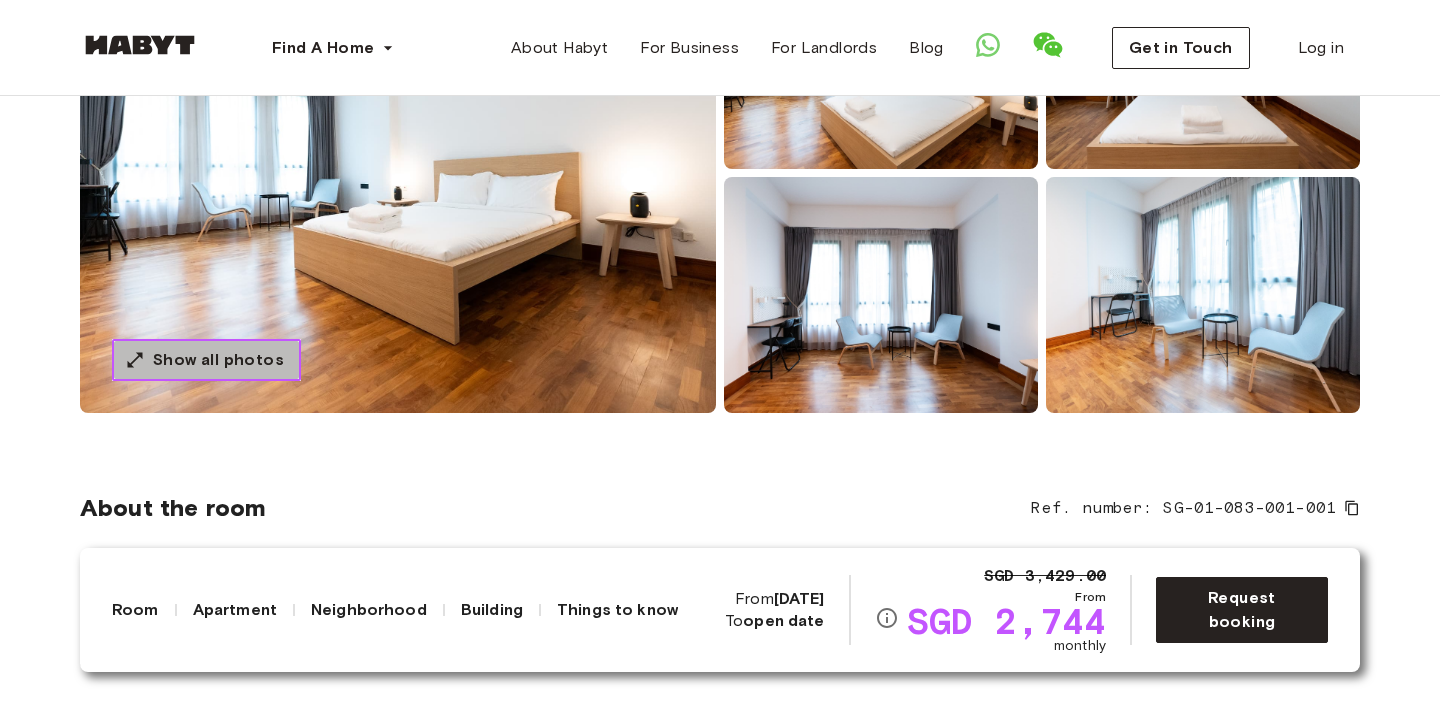 click on "Show all photos" at bounding box center (218, 360) 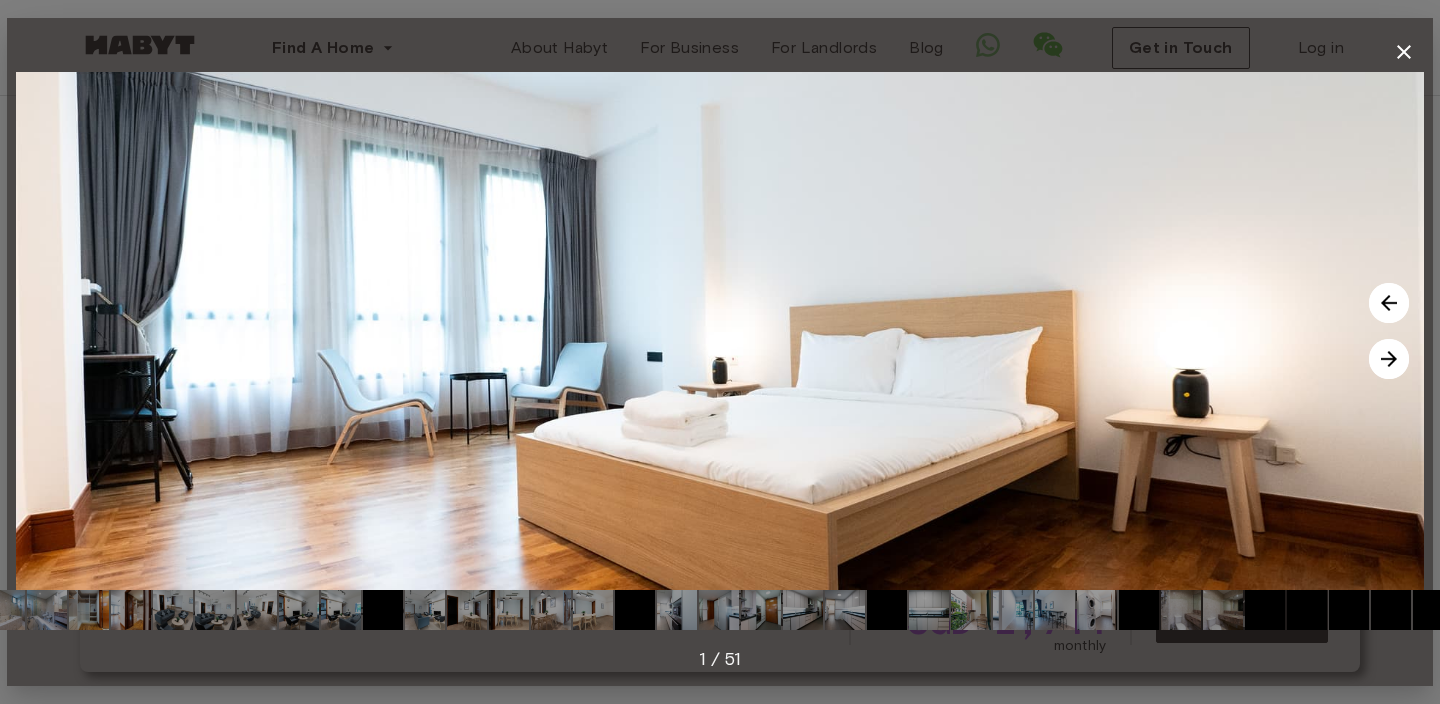 drag, startPoint x: 258, startPoint y: 613, endPoint x: 290, endPoint y: 606, distance: 32.75668 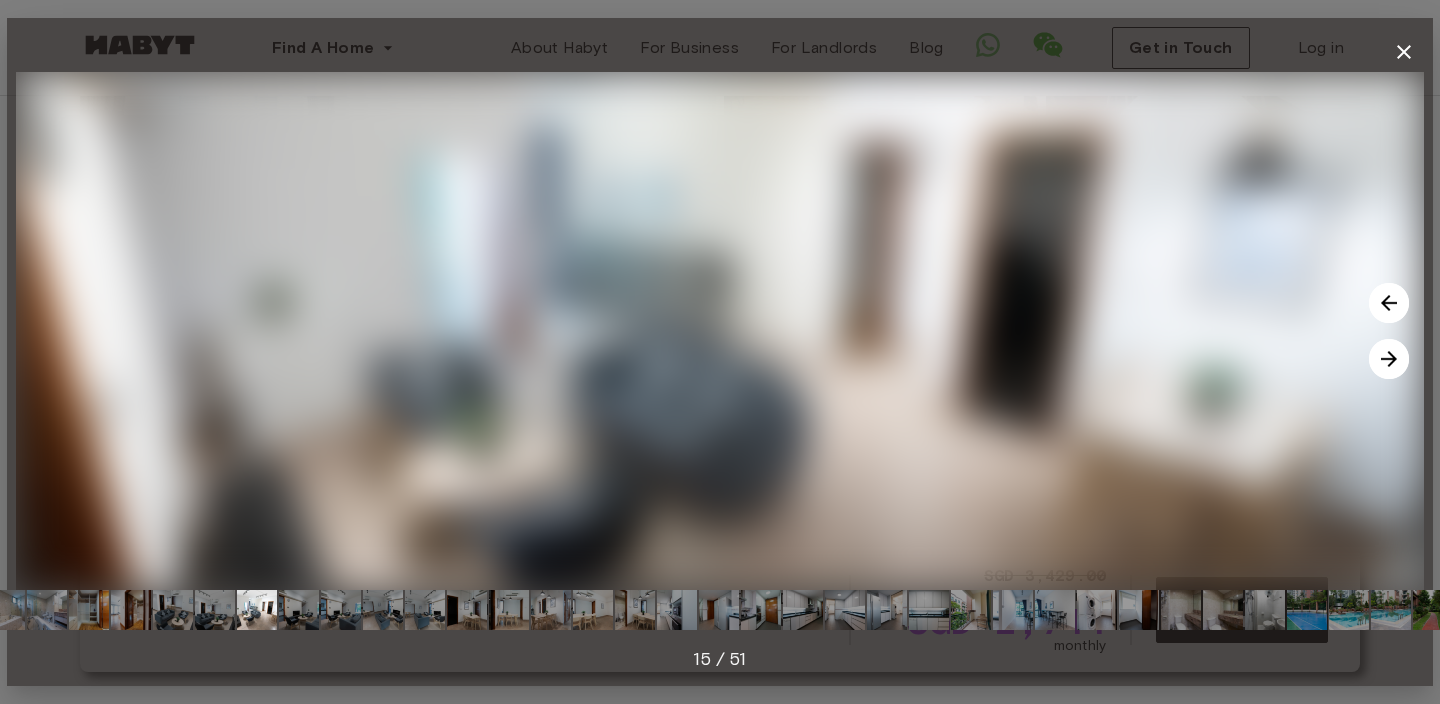 click at bounding box center [299, 610] 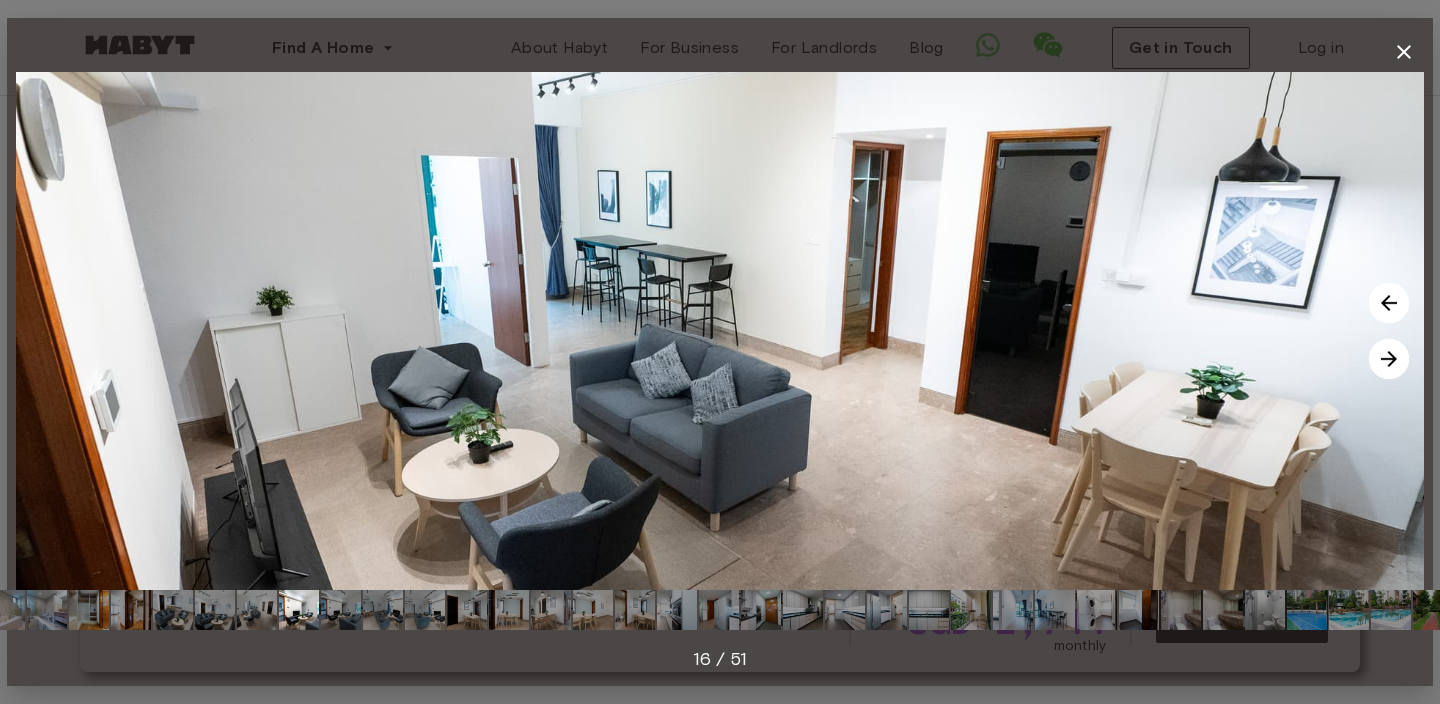 click at bounding box center [1389, 359] 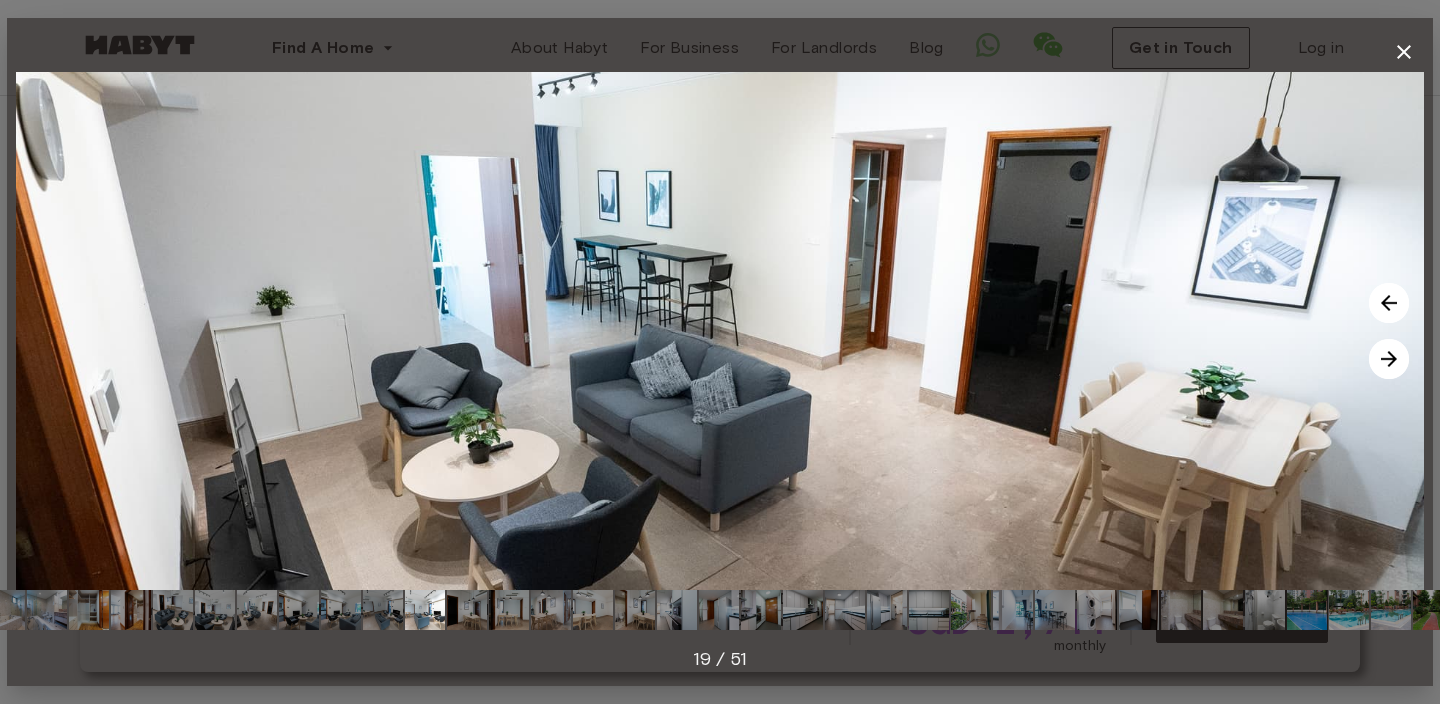 click at bounding box center [1389, 359] 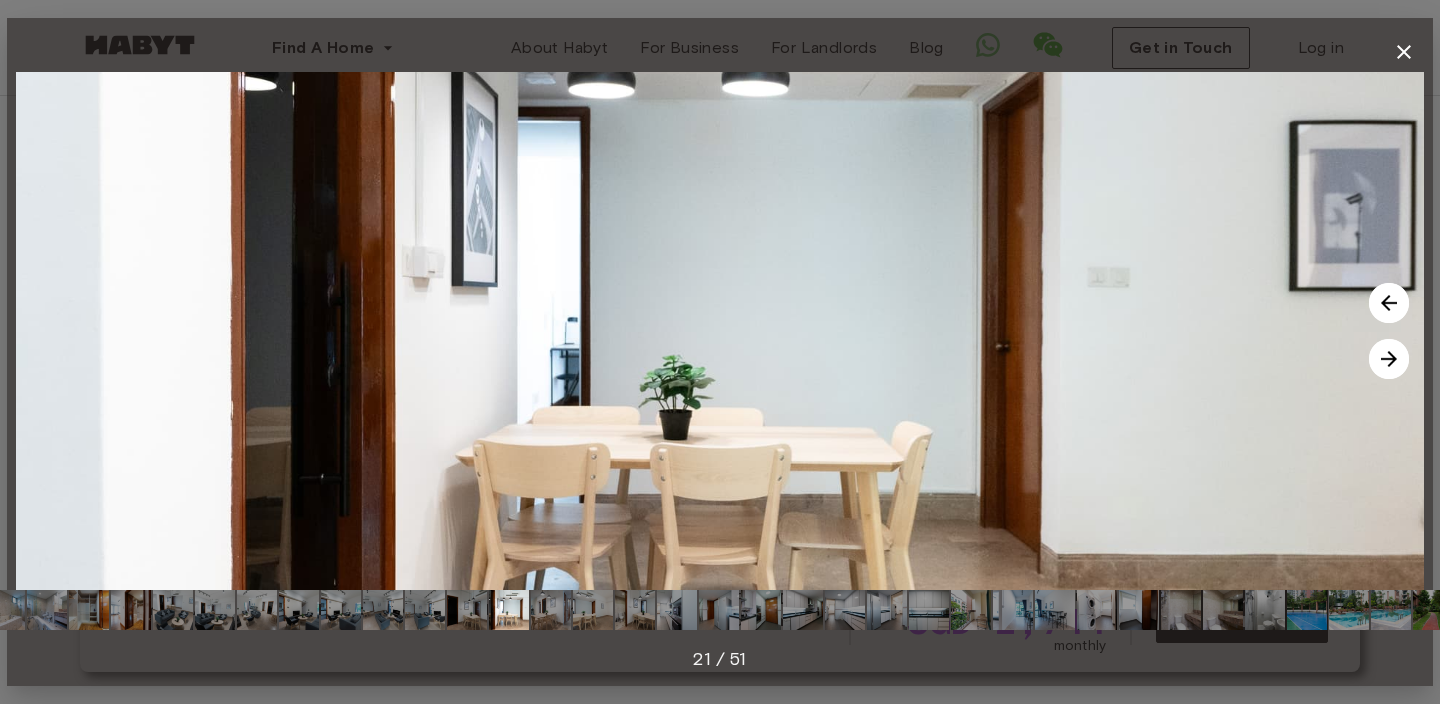 click at bounding box center [89, 610] 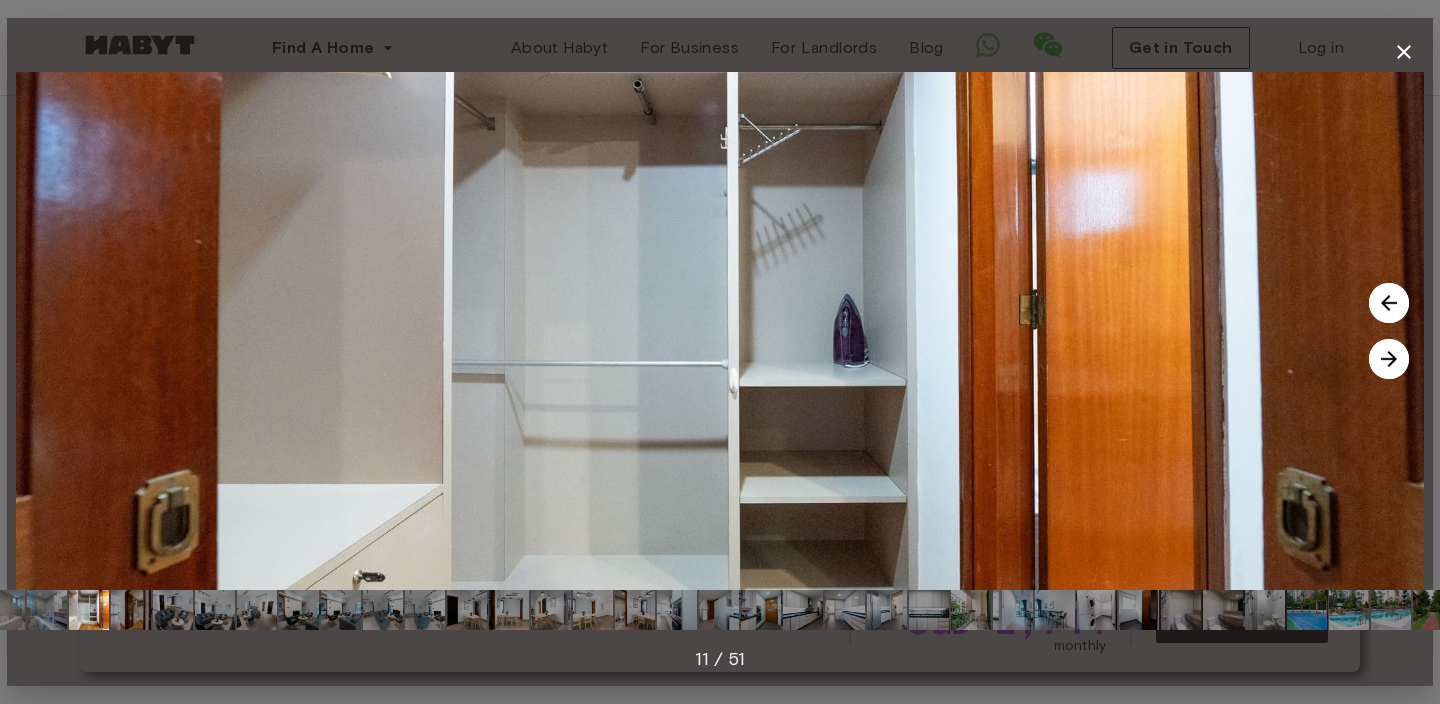 click at bounding box center [47, 610] 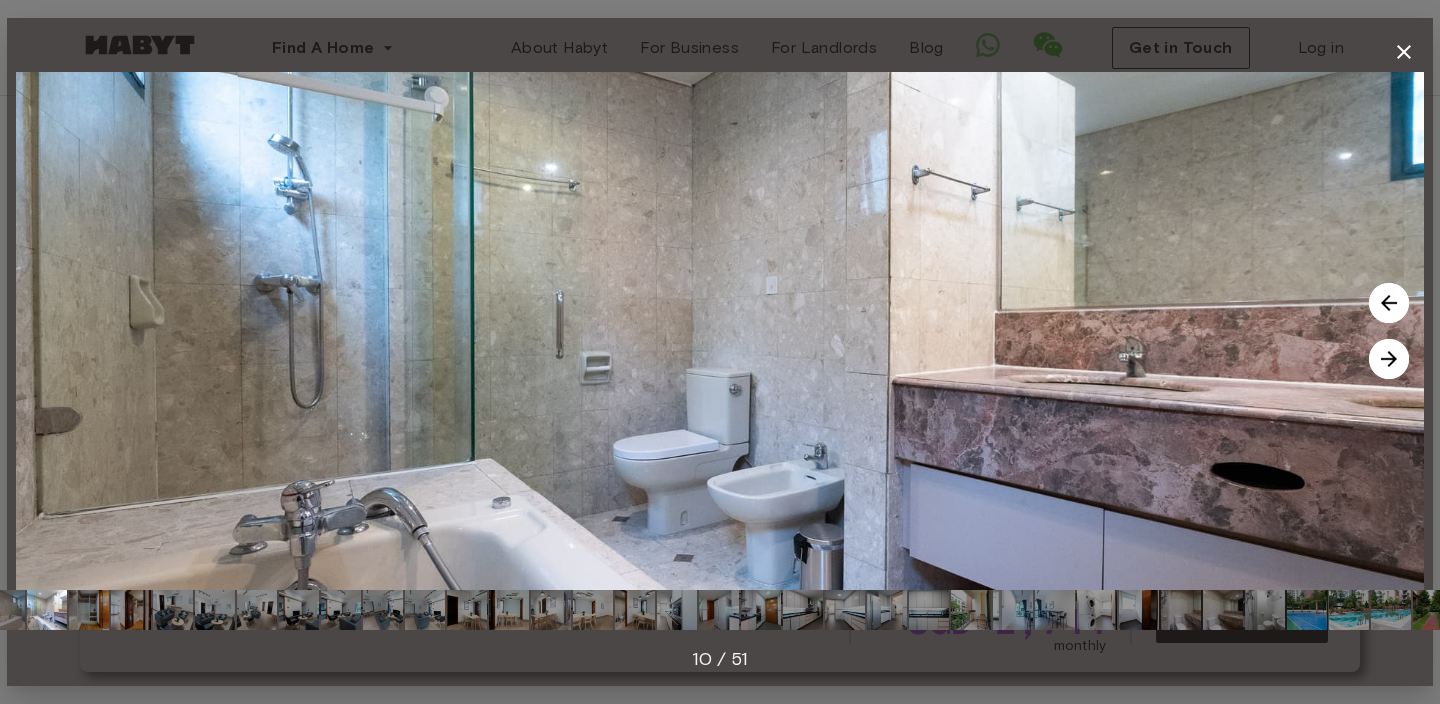 click at bounding box center [1389, 303] 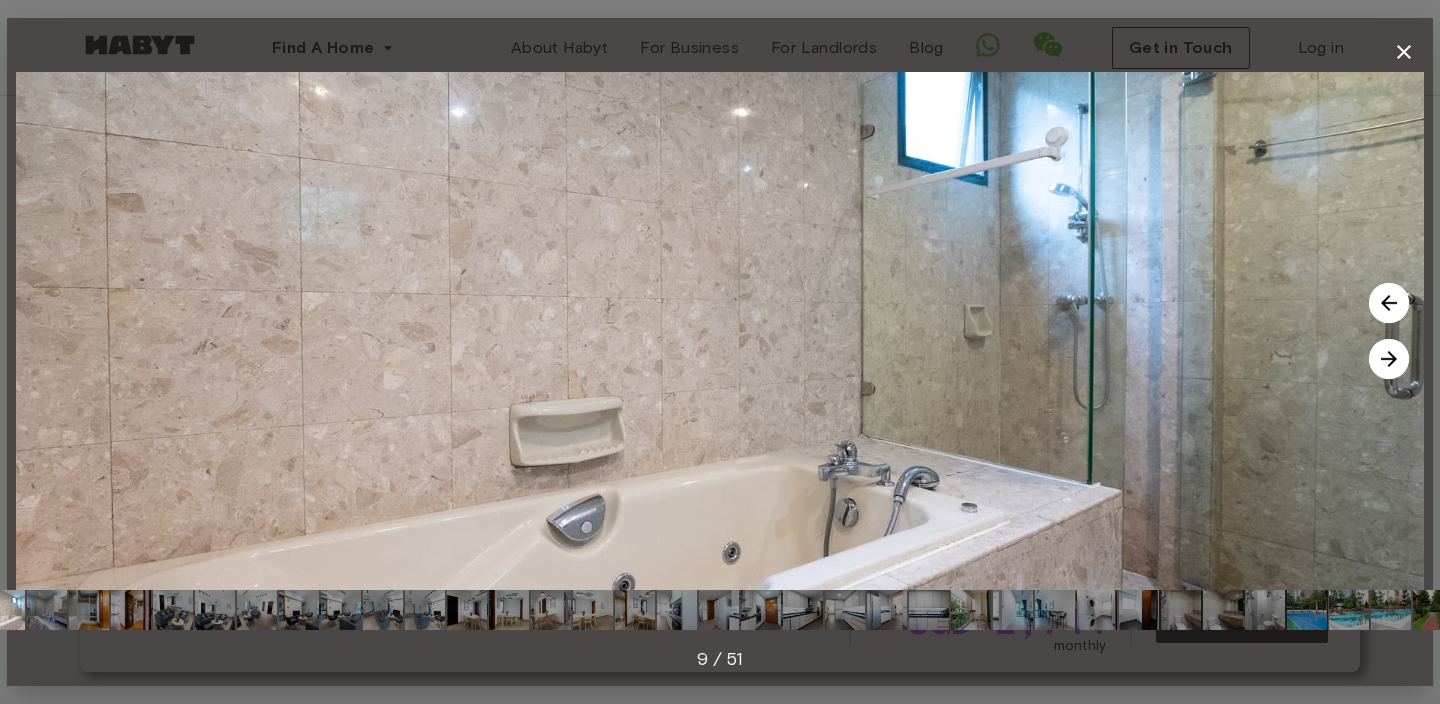click at bounding box center [1389, 303] 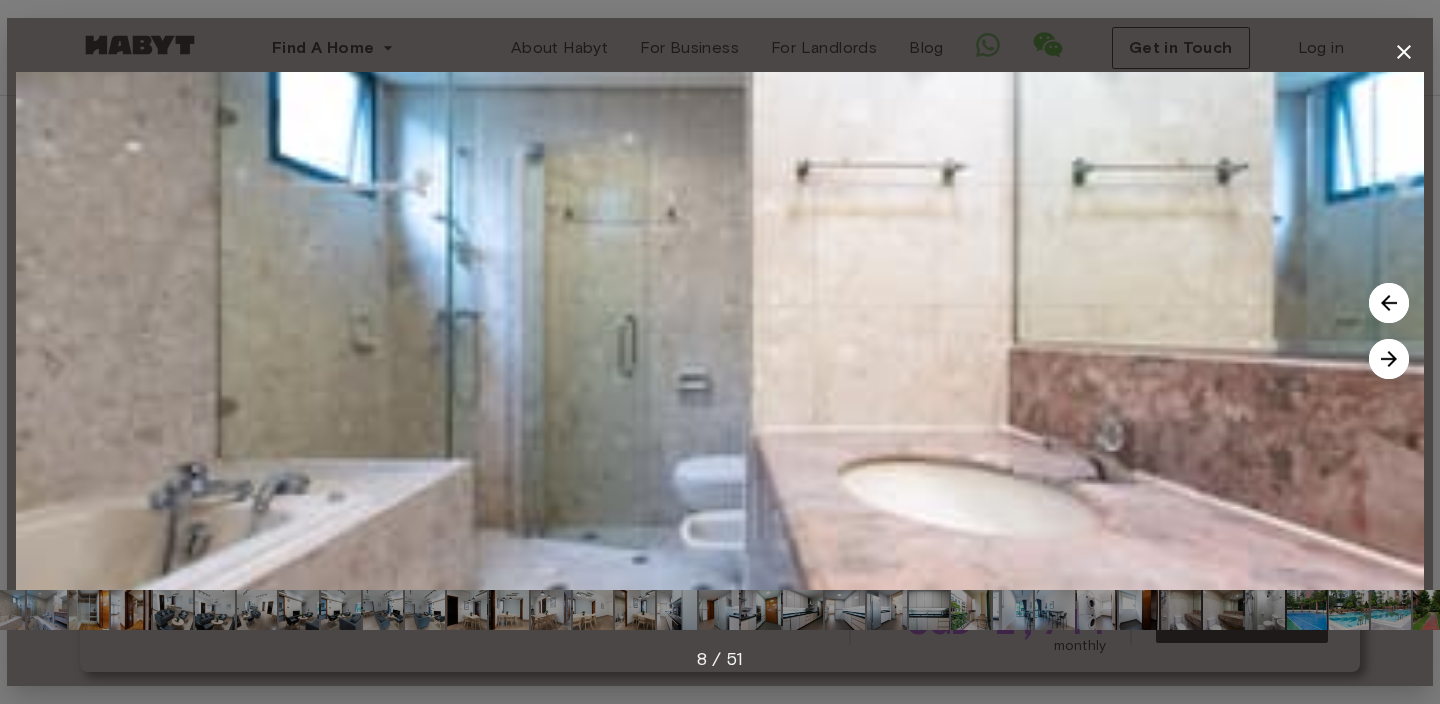click at bounding box center [1389, 303] 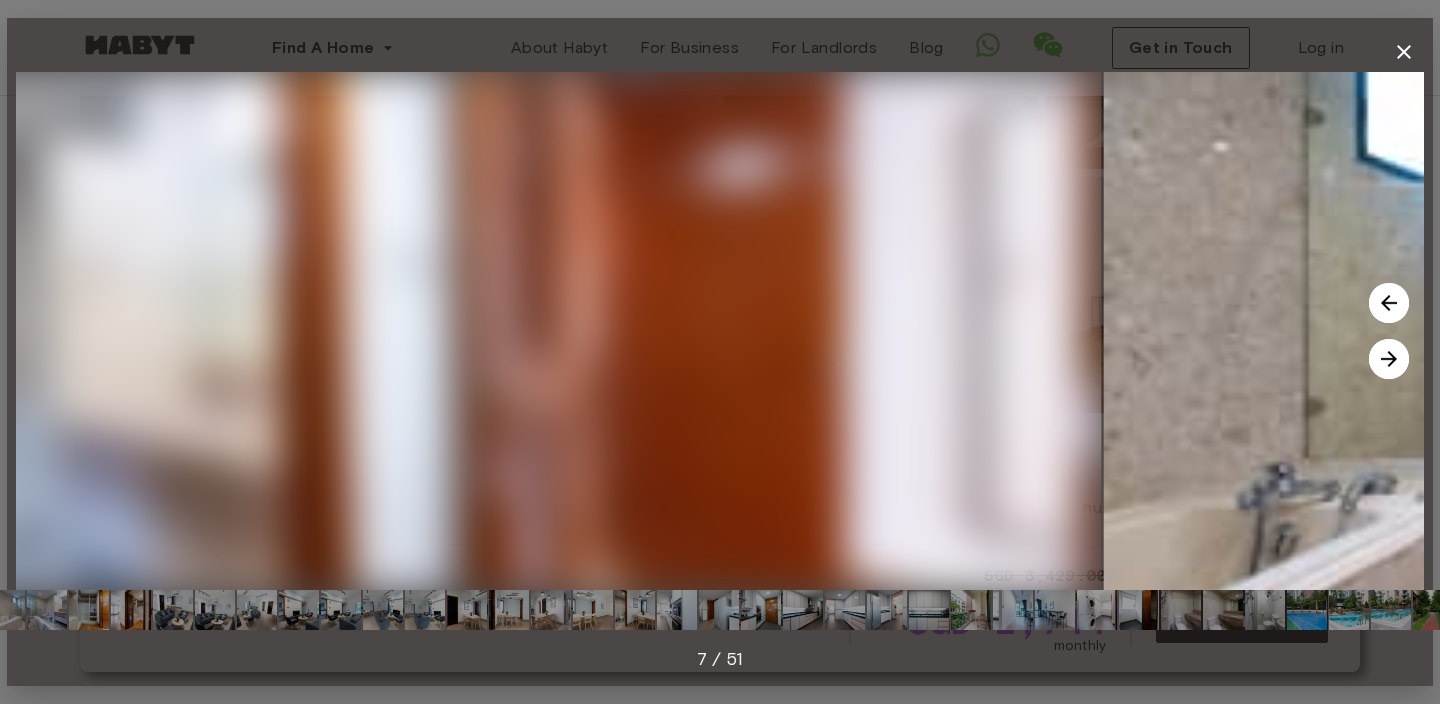 click at bounding box center [1389, 303] 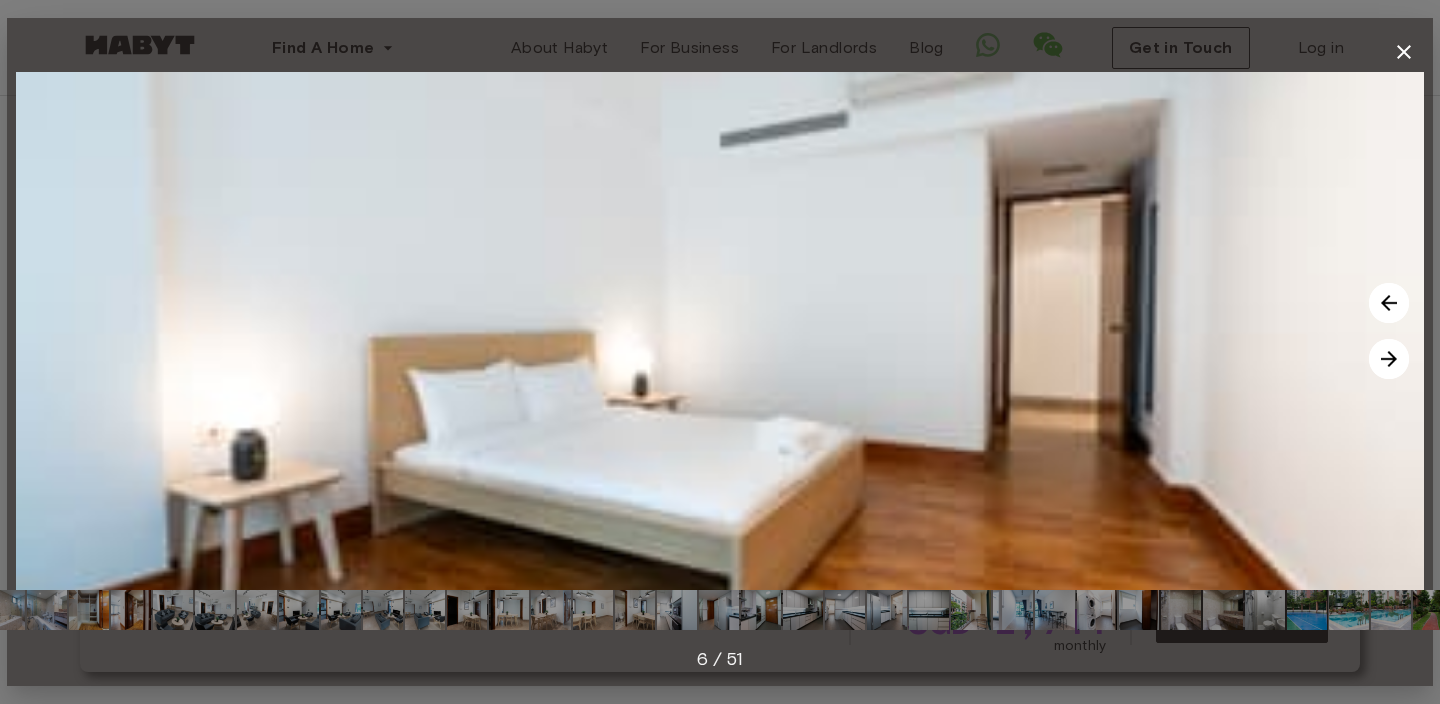 click at bounding box center [1389, 359] 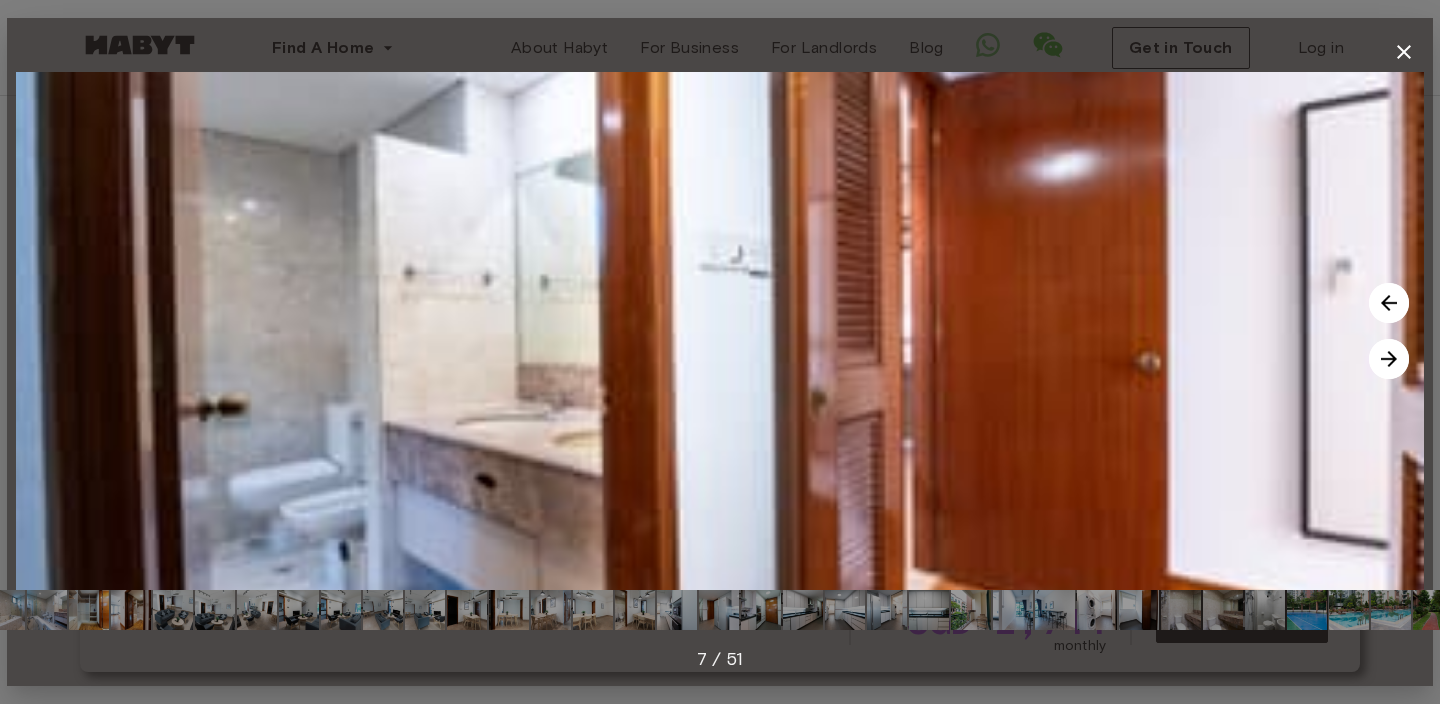 click at bounding box center (1389, 303) 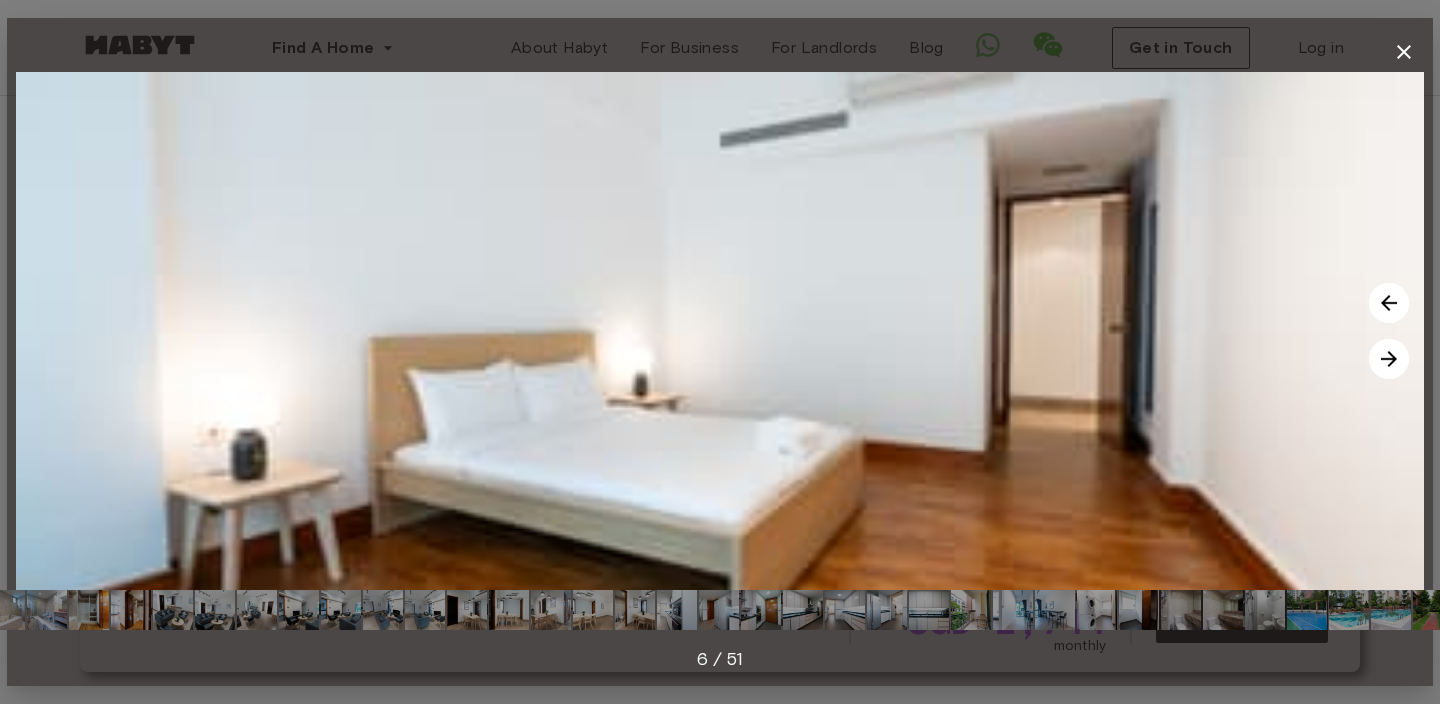 click at bounding box center (1389, 303) 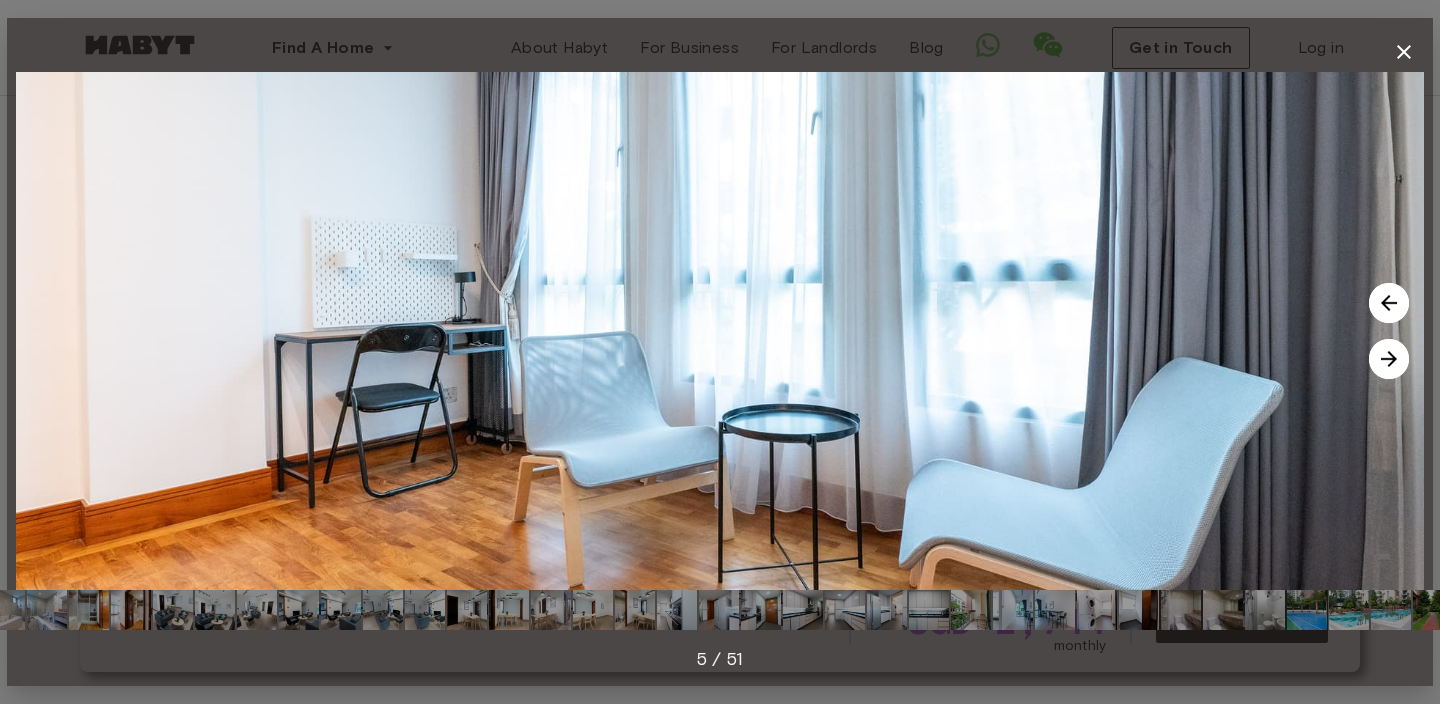 click at bounding box center (1389, 303) 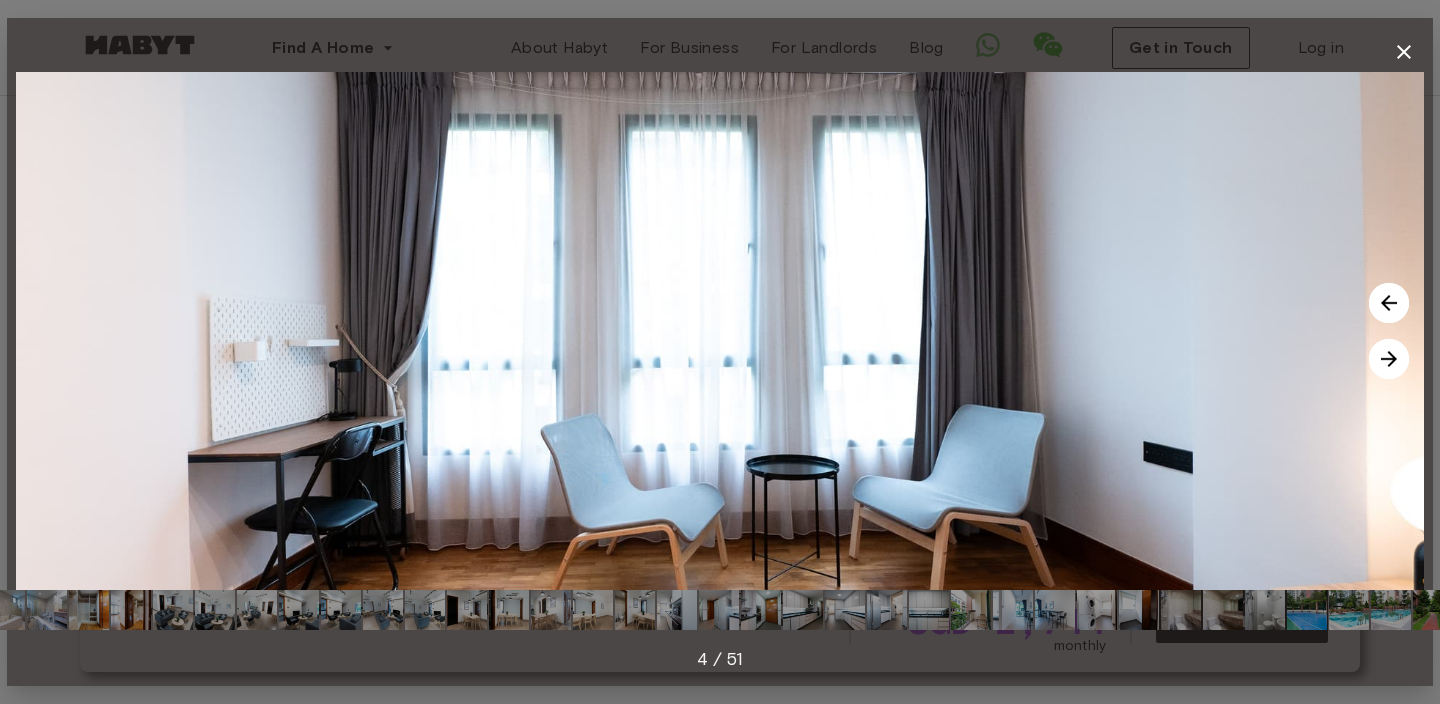 click at bounding box center [1389, 303] 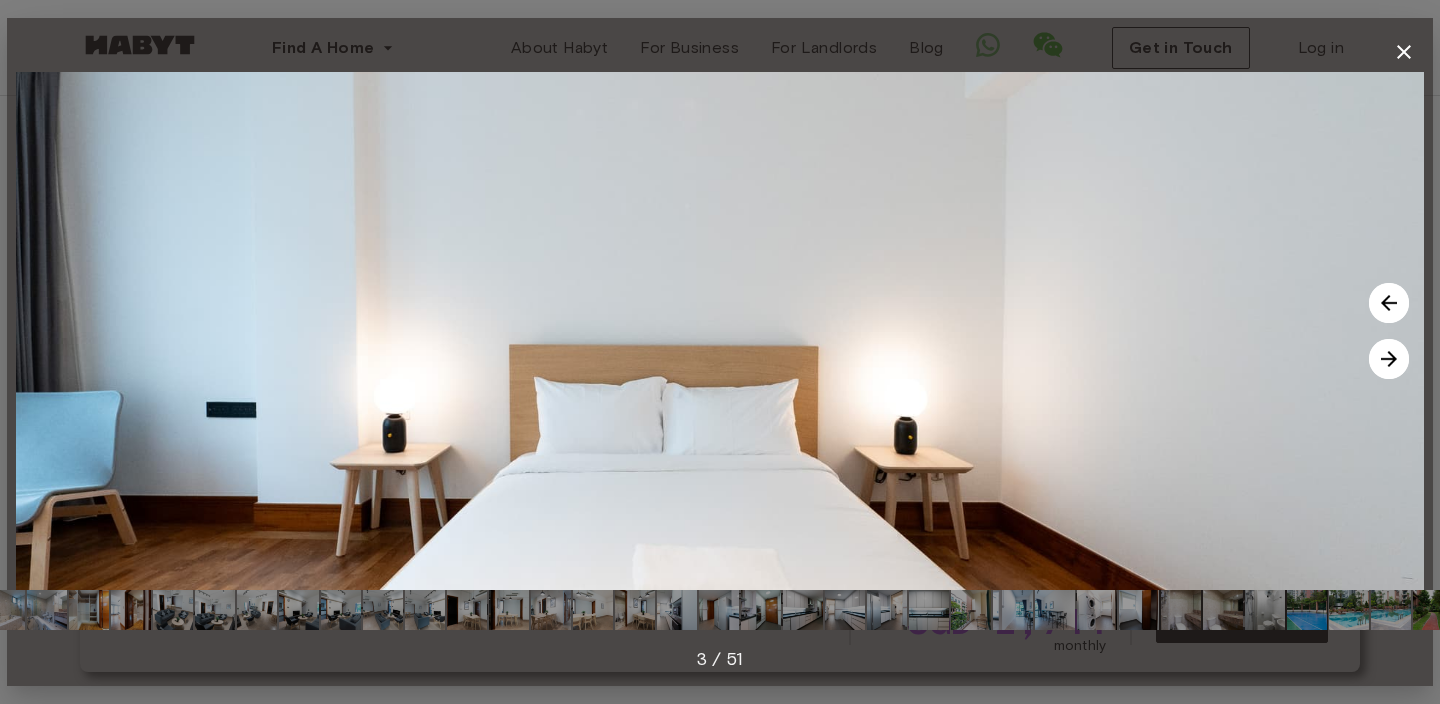 click 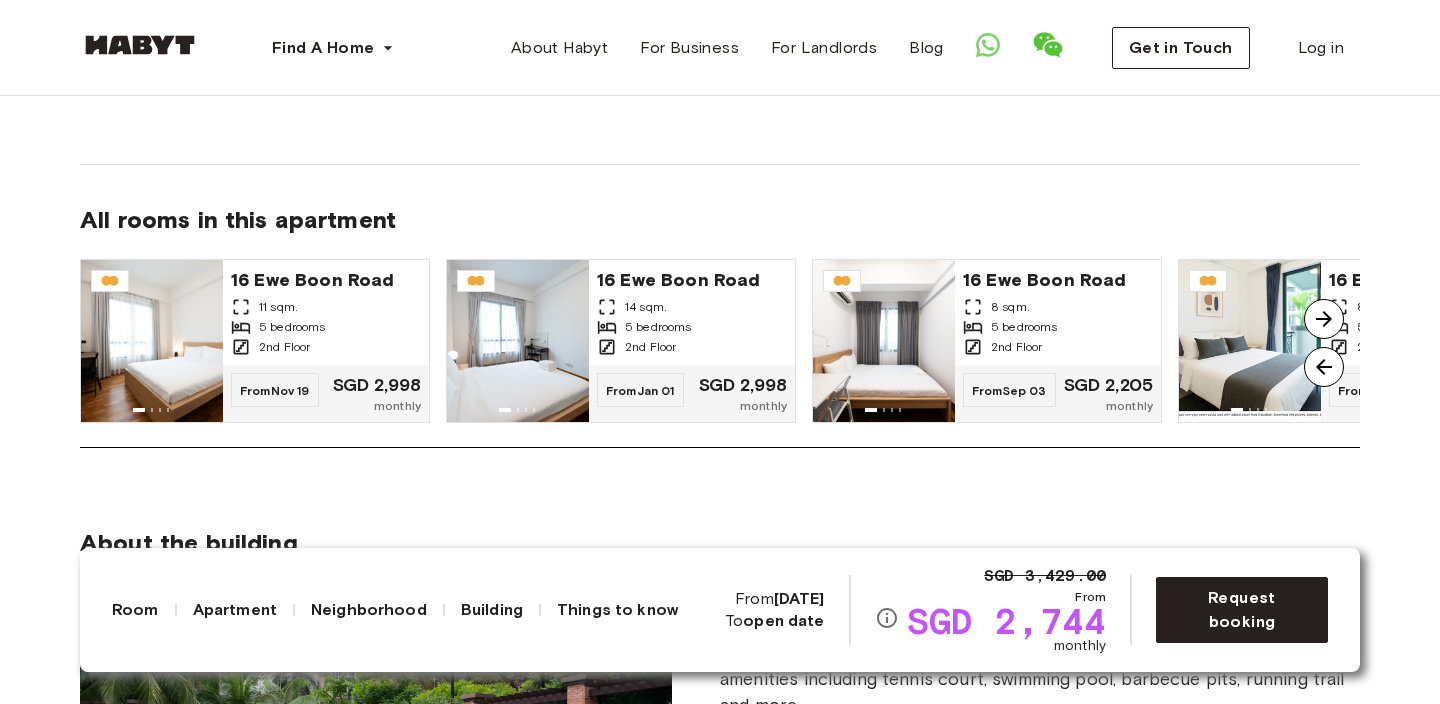 scroll, scrollTop: 1616, scrollLeft: 0, axis: vertical 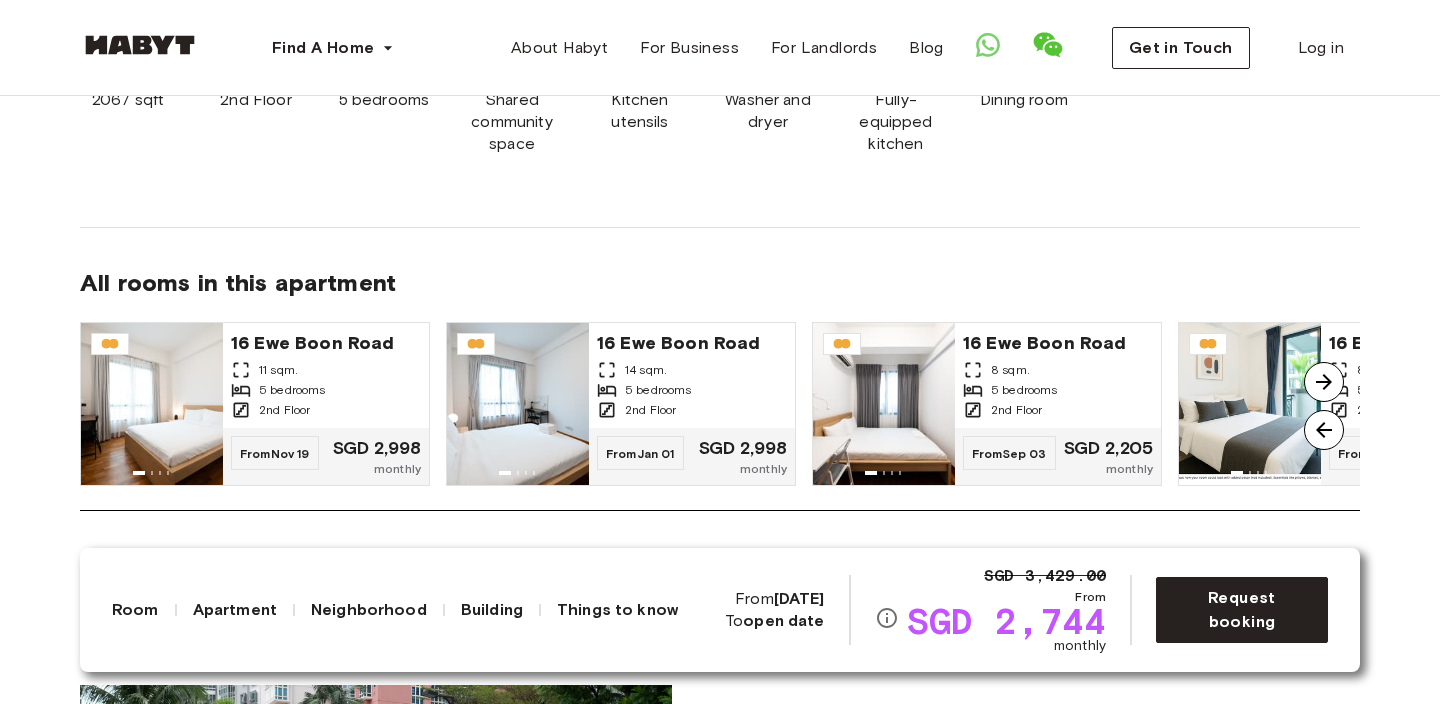 click at bounding box center [1324, 382] 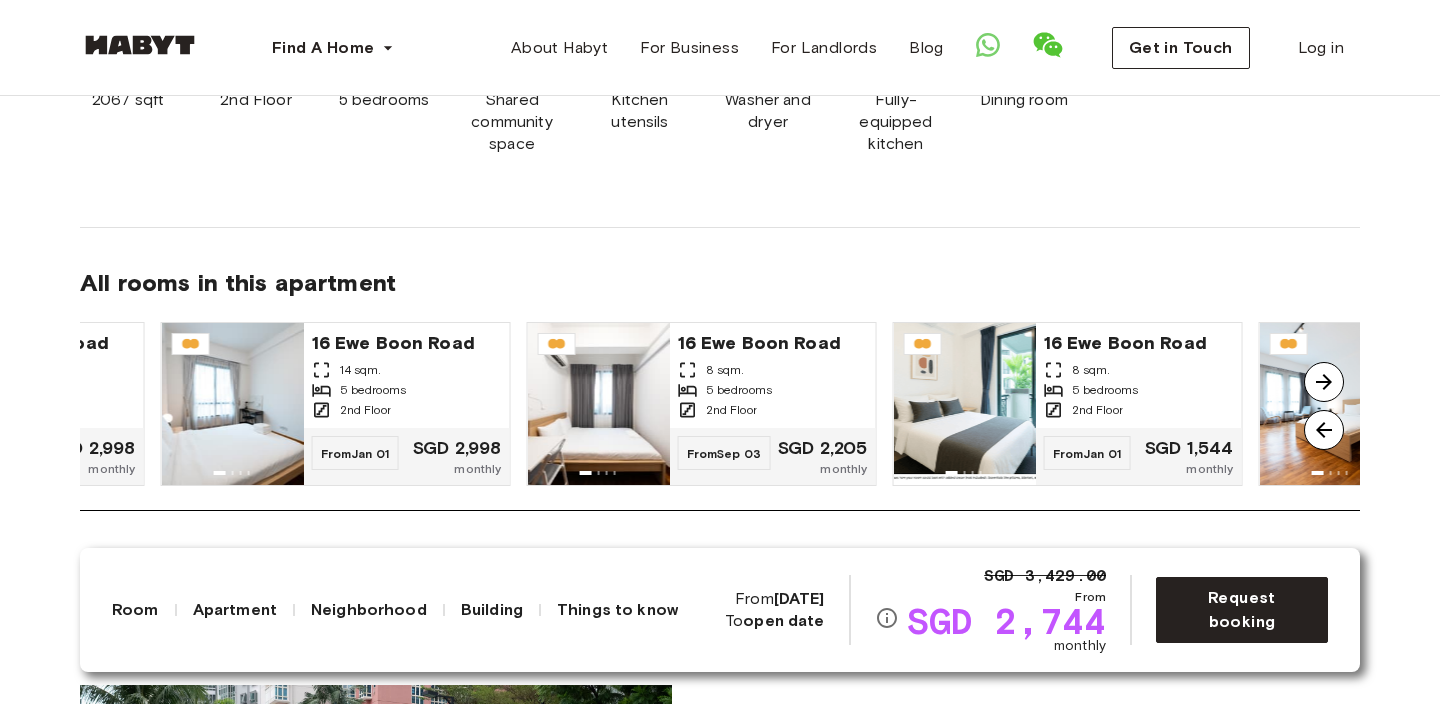 click at bounding box center [1324, 382] 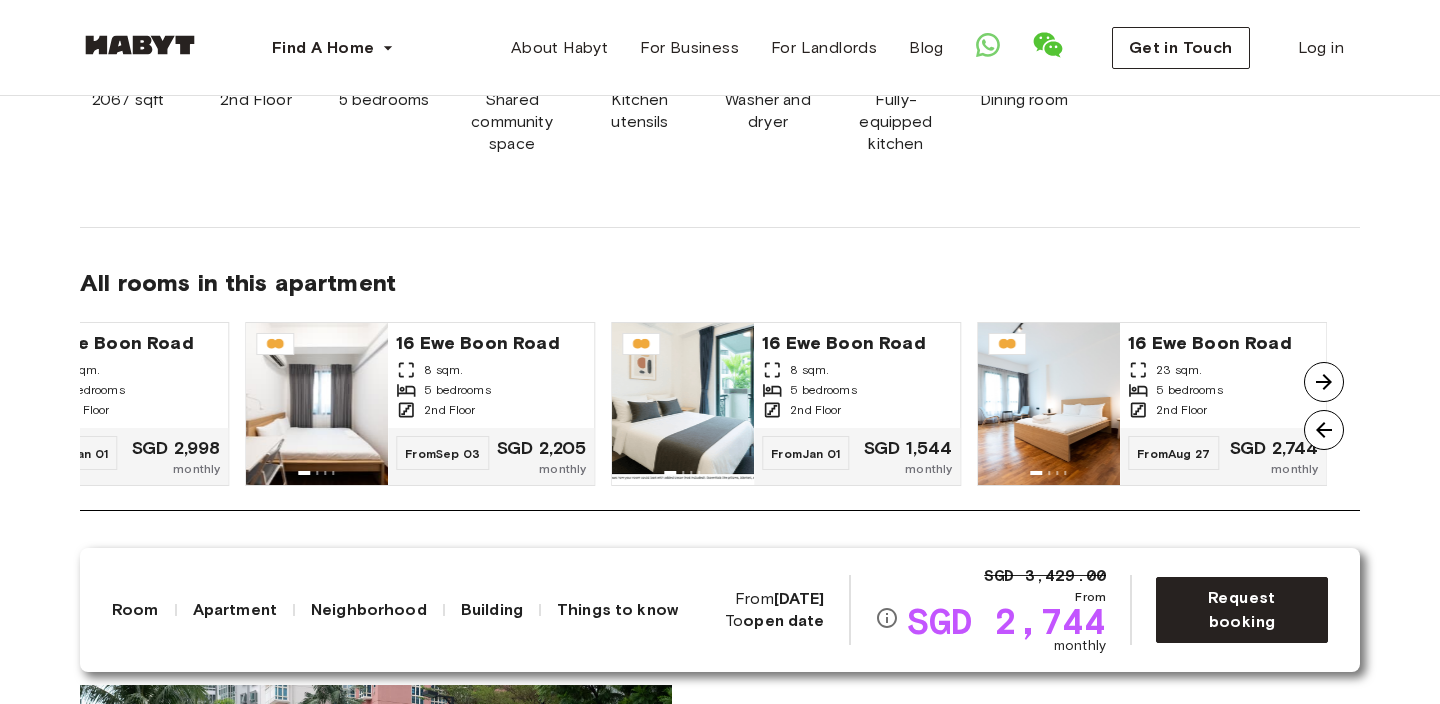 click at bounding box center (1324, 382) 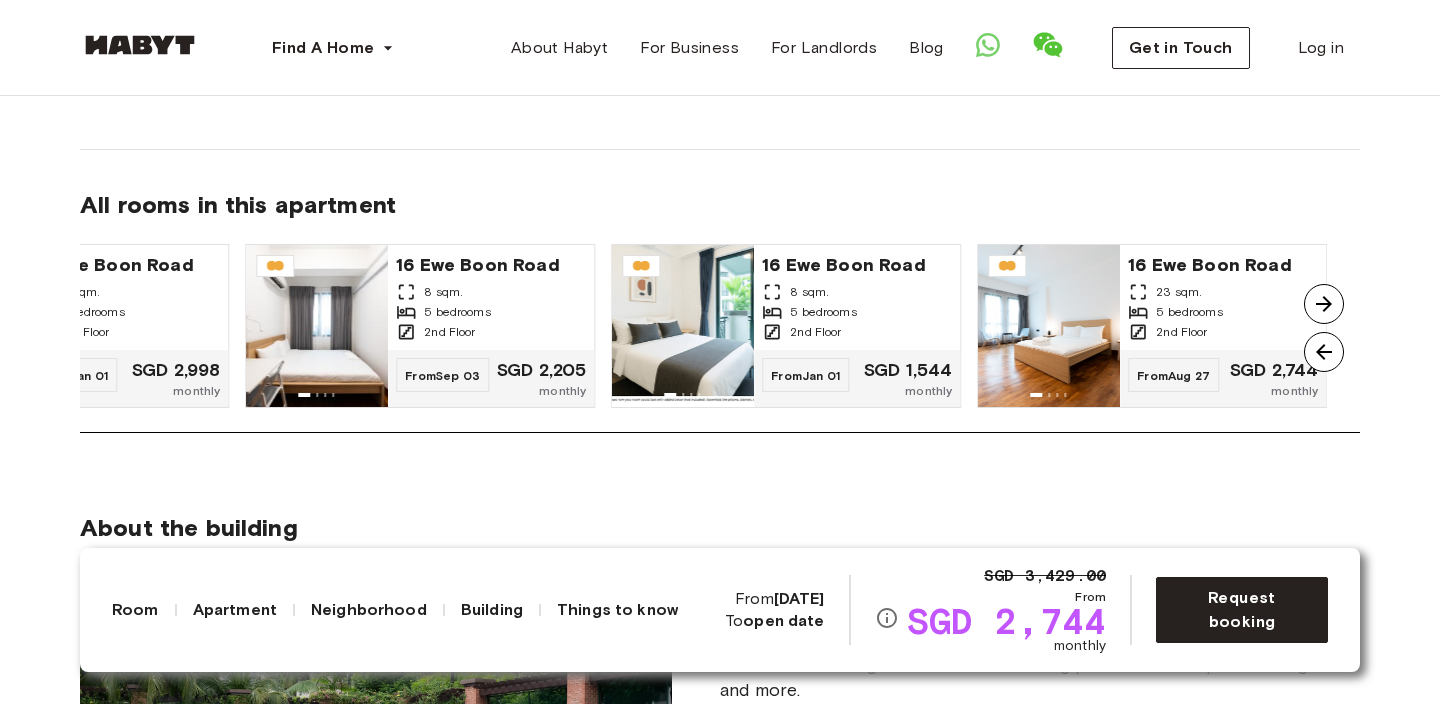 scroll, scrollTop: 1712, scrollLeft: 0, axis: vertical 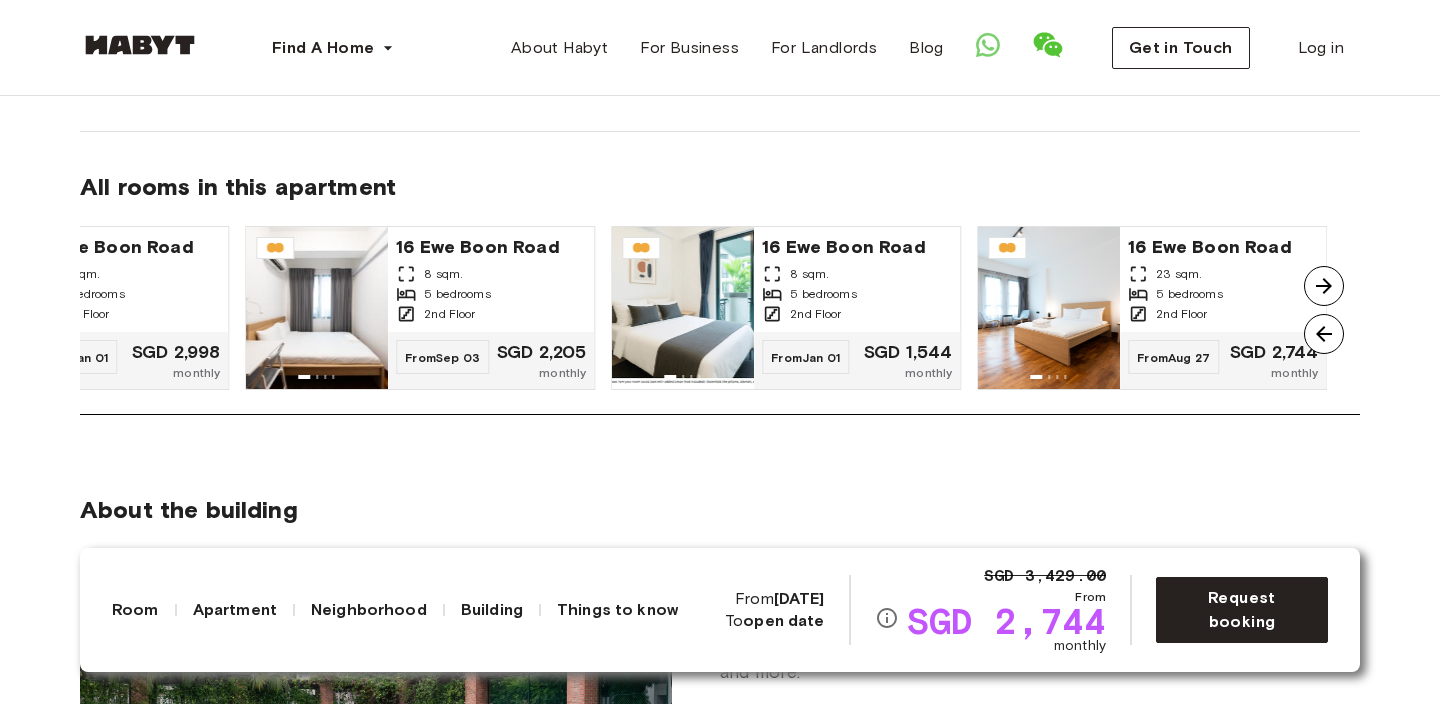 click at bounding box center (1324, 334) 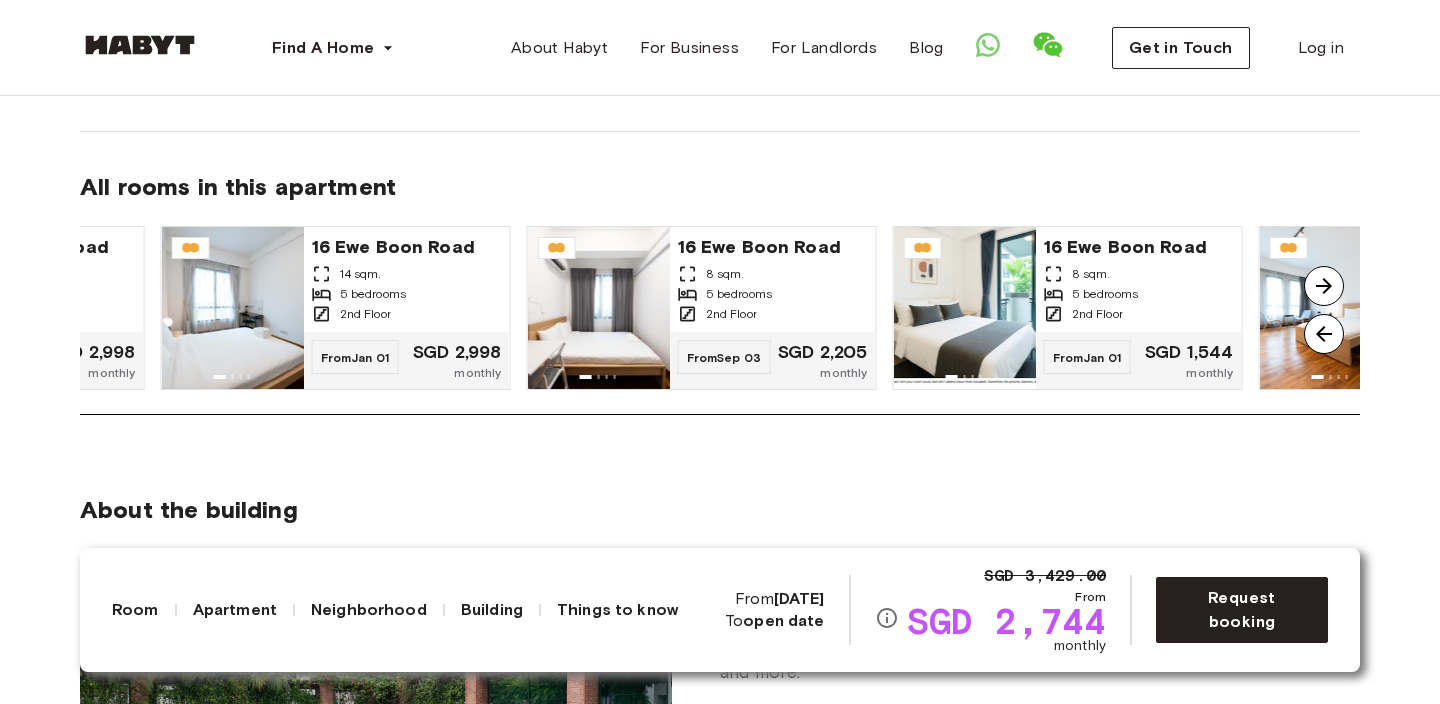 click at bounding box center (1324, 334) 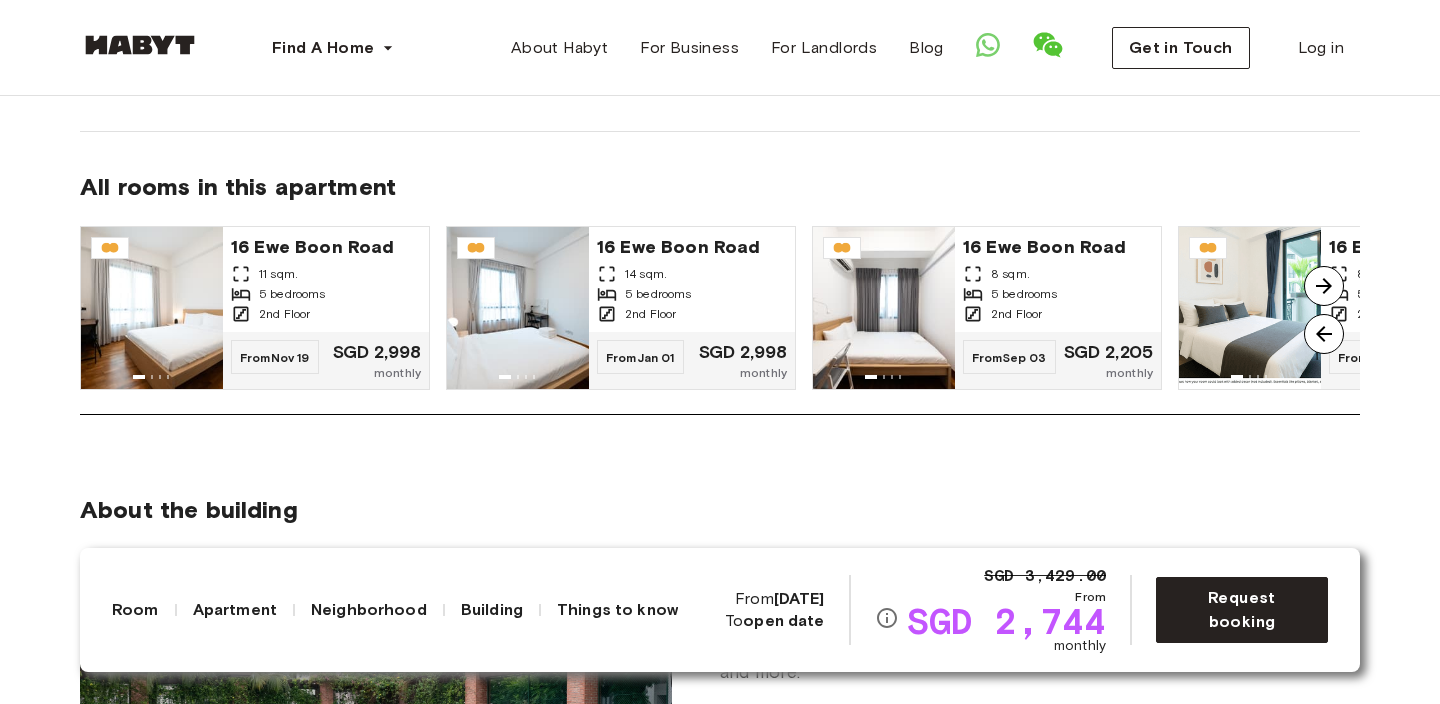 click at bounding box center (1324, 286) 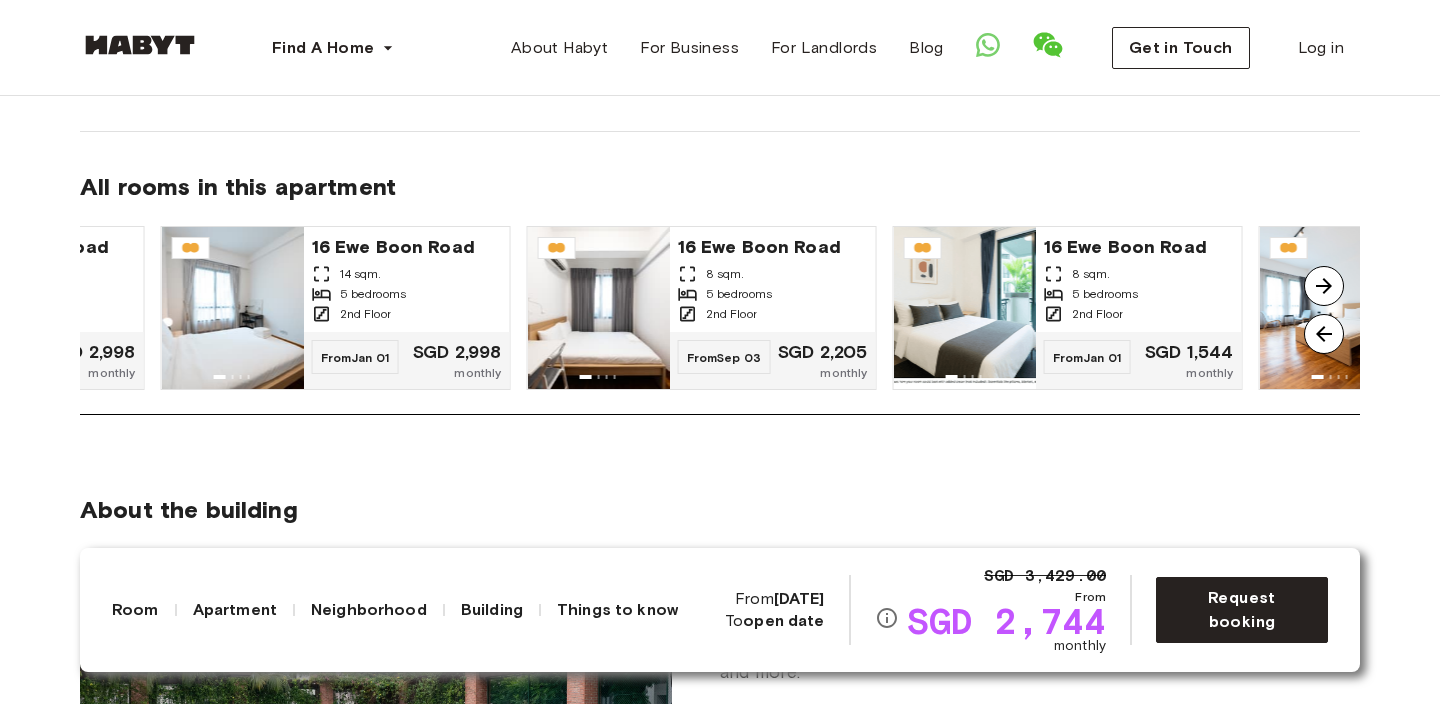 click at bounding box center (1324, 334) 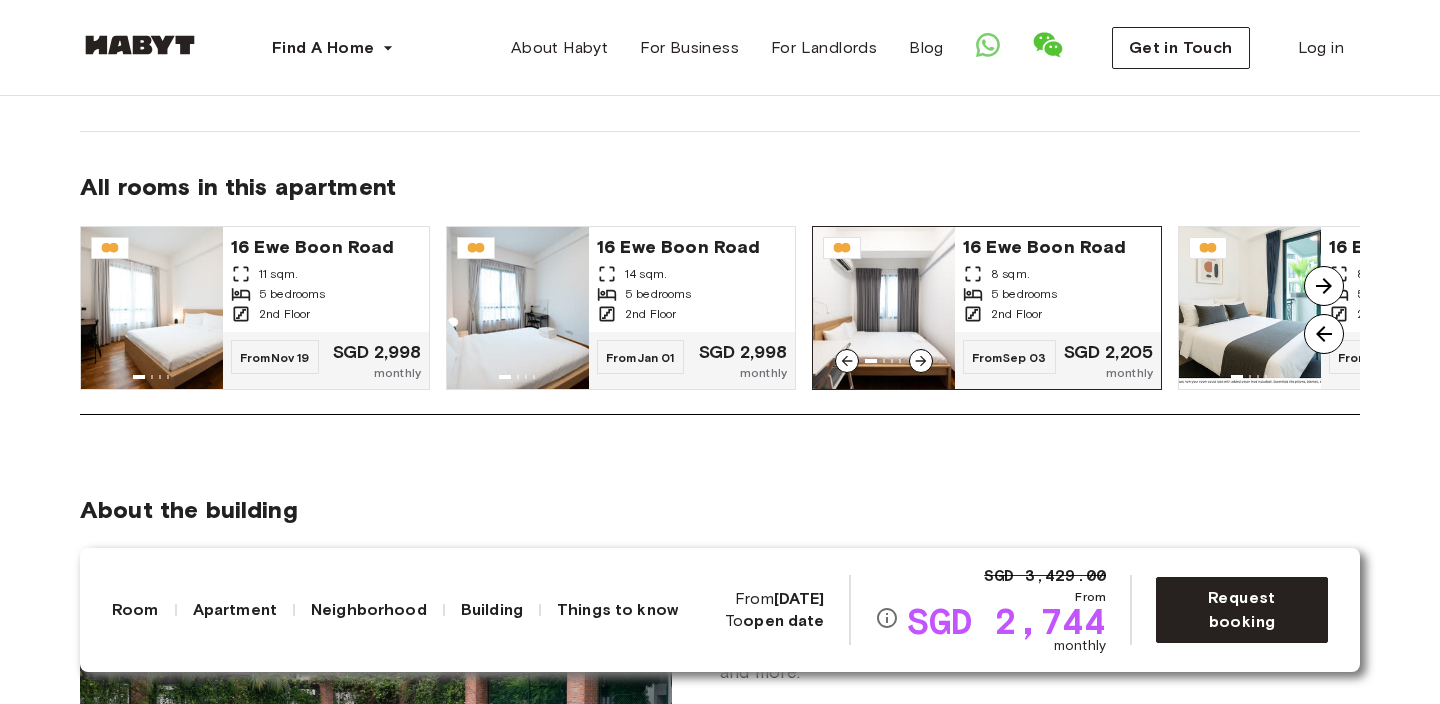 click on "5 bedrooms" at bounding box center [1058, 294] 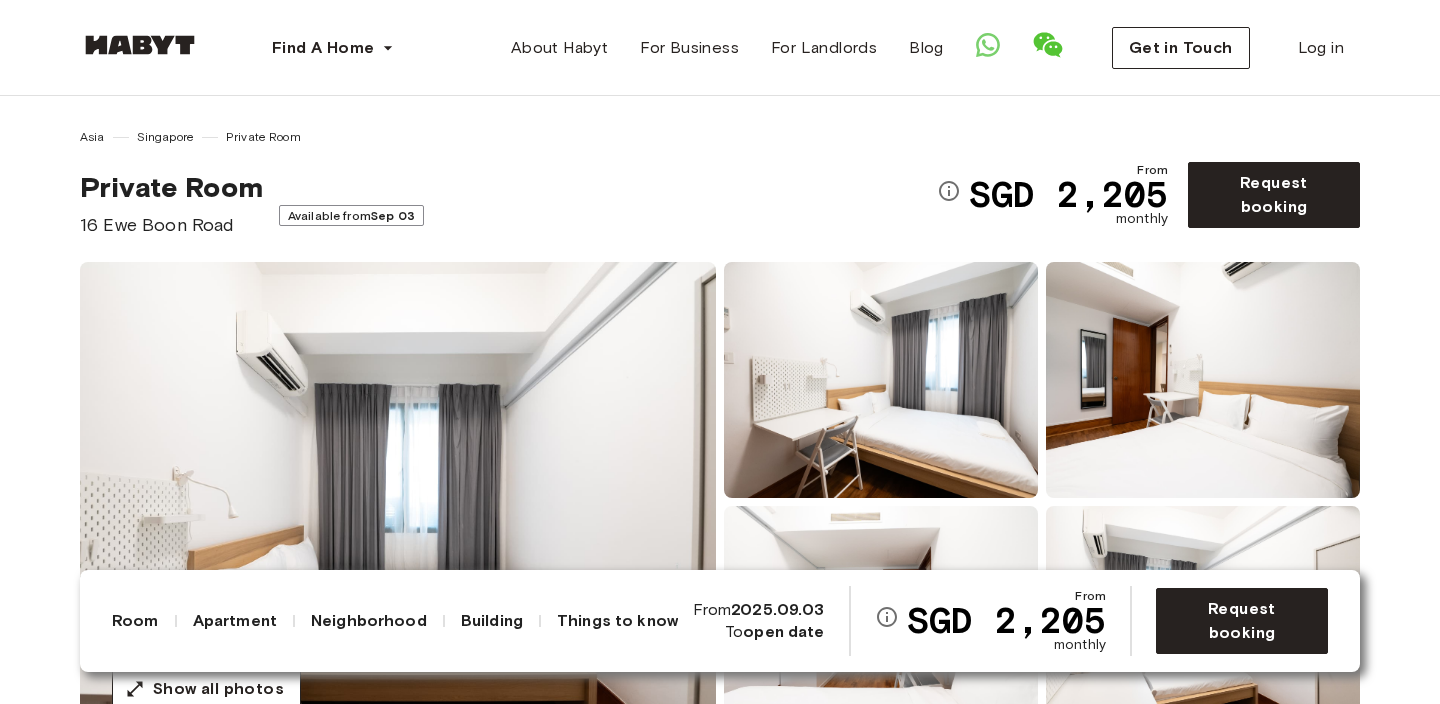 scroll, scrollTop: 0, scrollLeft: 0, axis: both 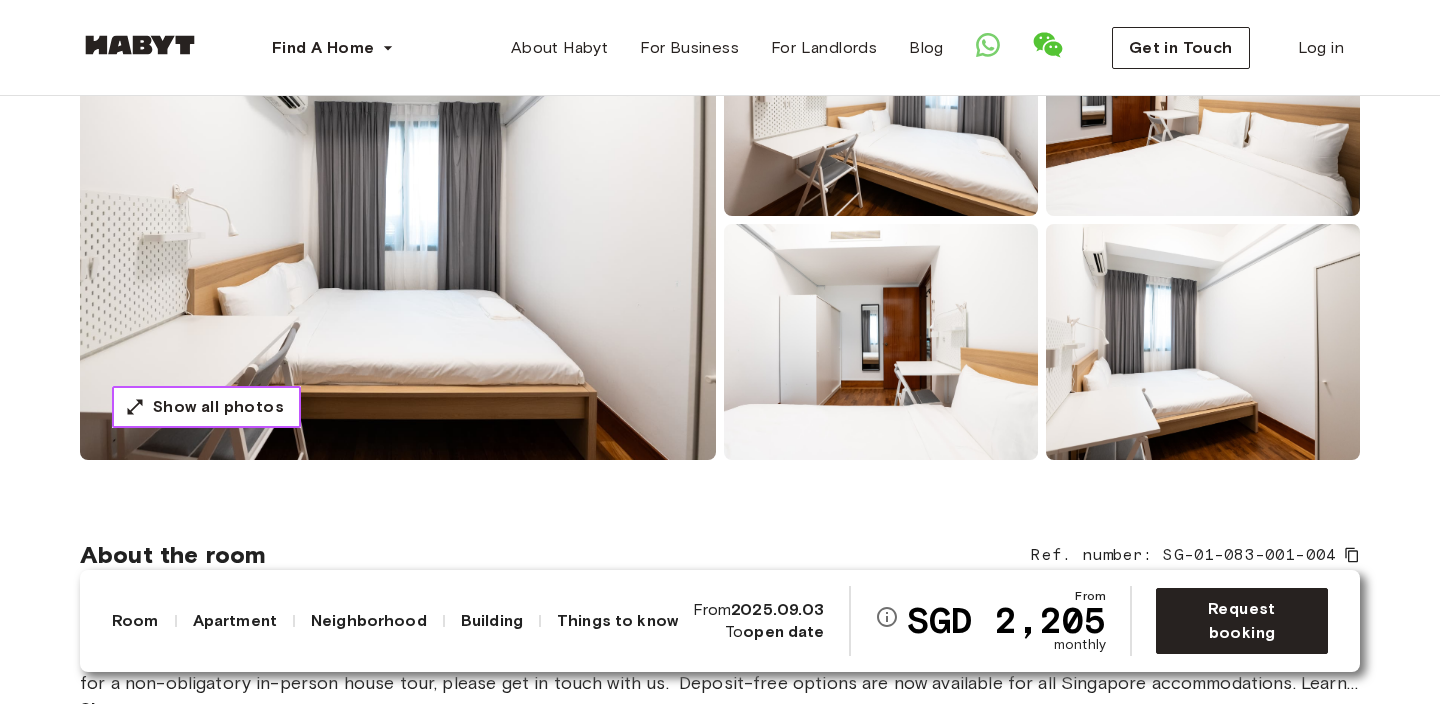 click on "Show all photos" at bounding box center [218, 407] 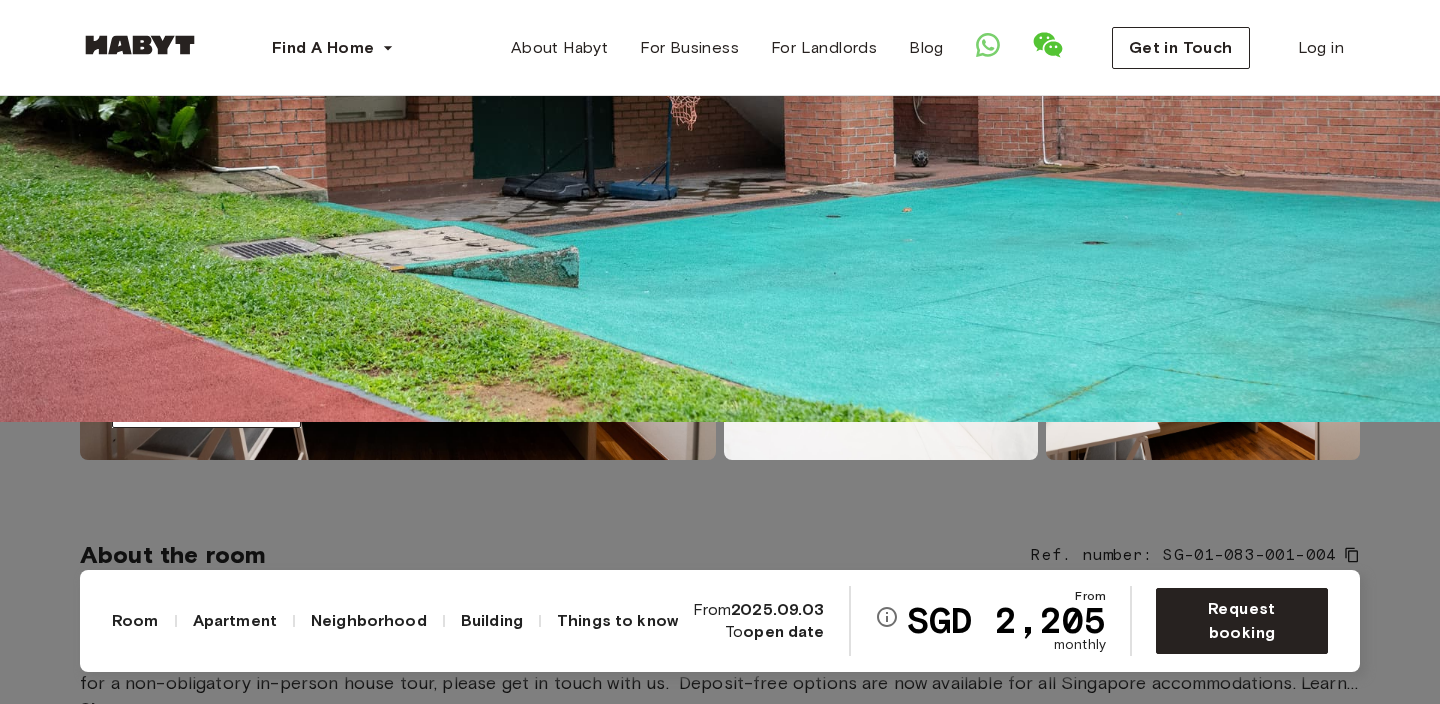click at bounding box center (720, 70) 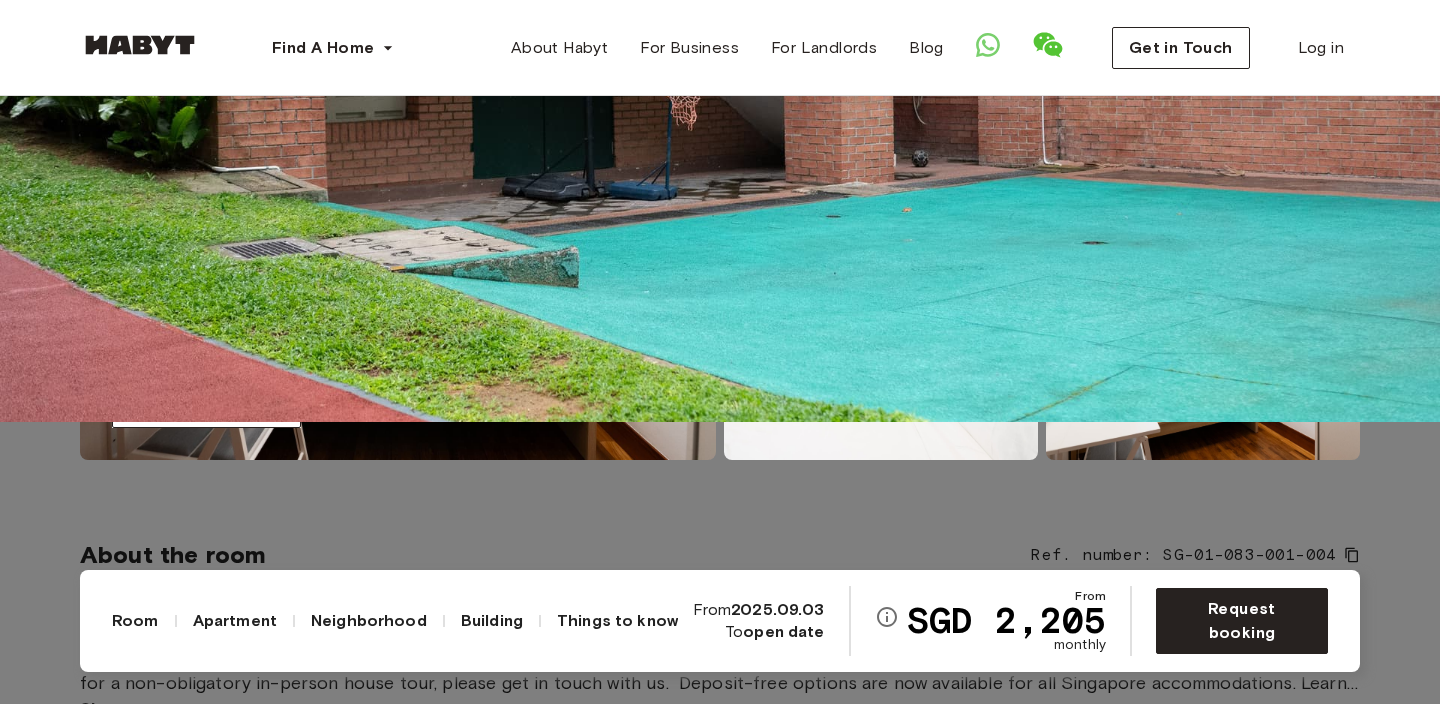 click at bounding box center [720, 70] 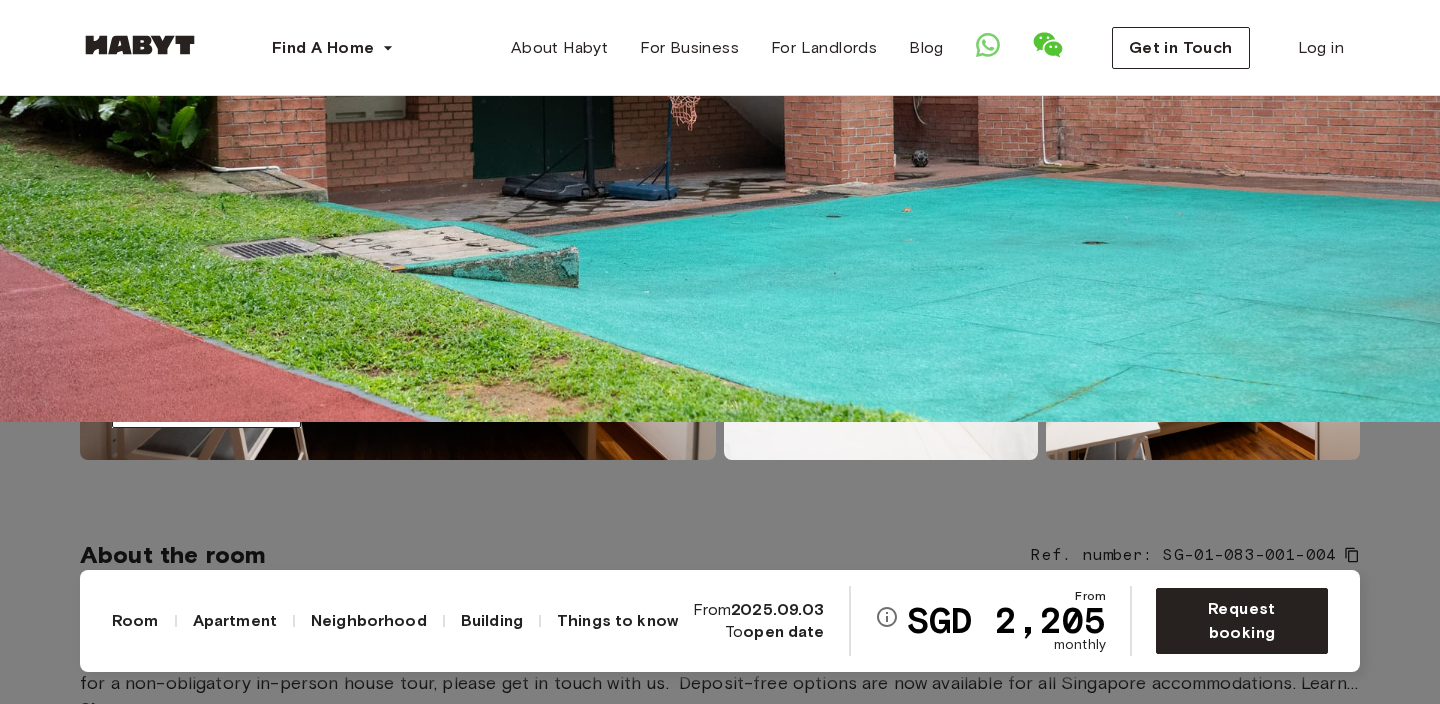 click 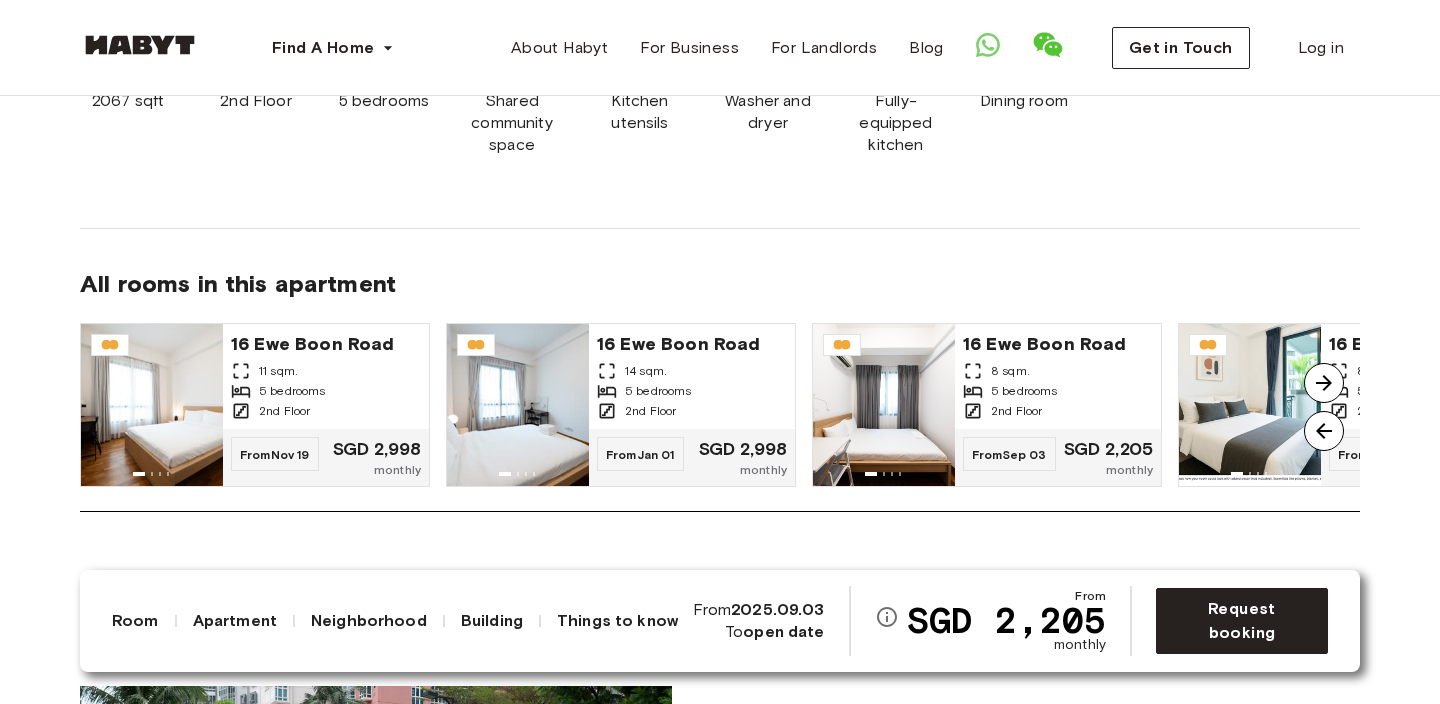 scroll, scrollTop: 1612, scrollLeft: 0, axis: vertical 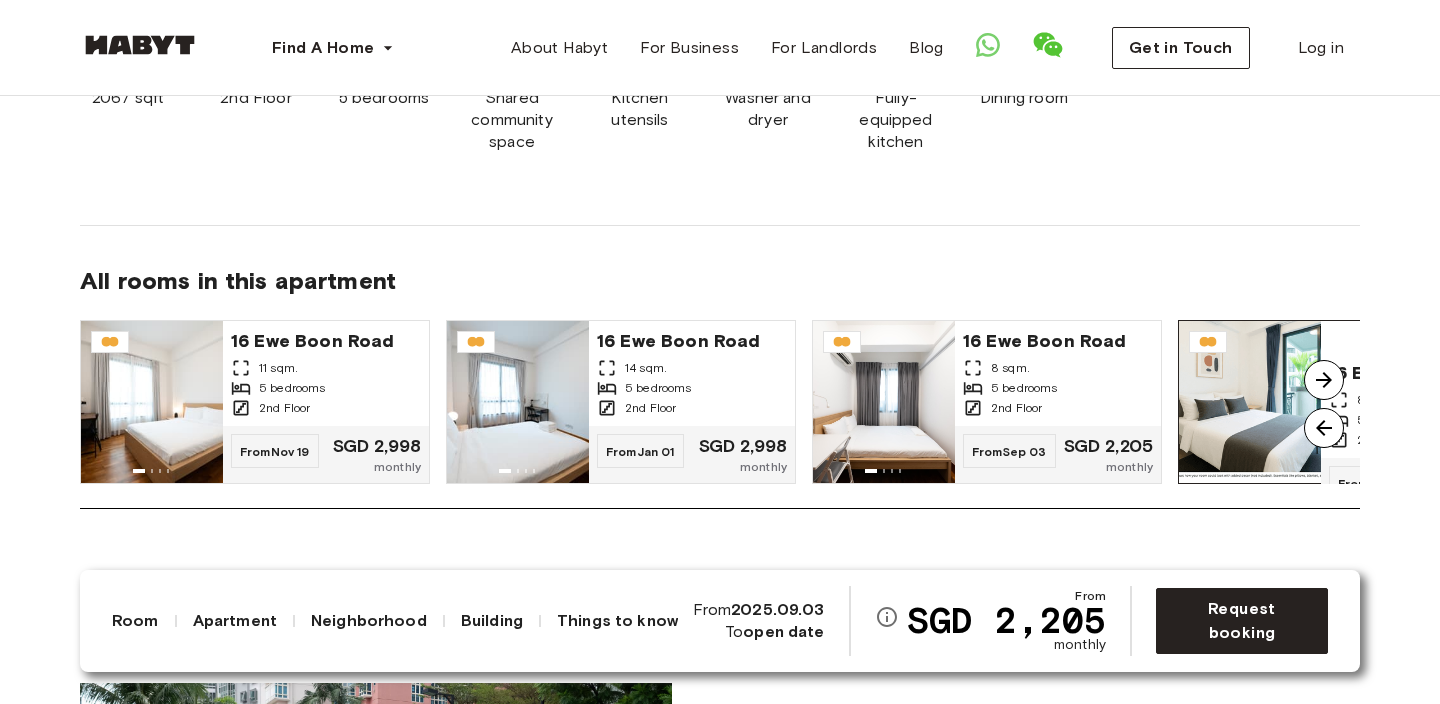 click at bounding box center (1250, 402) 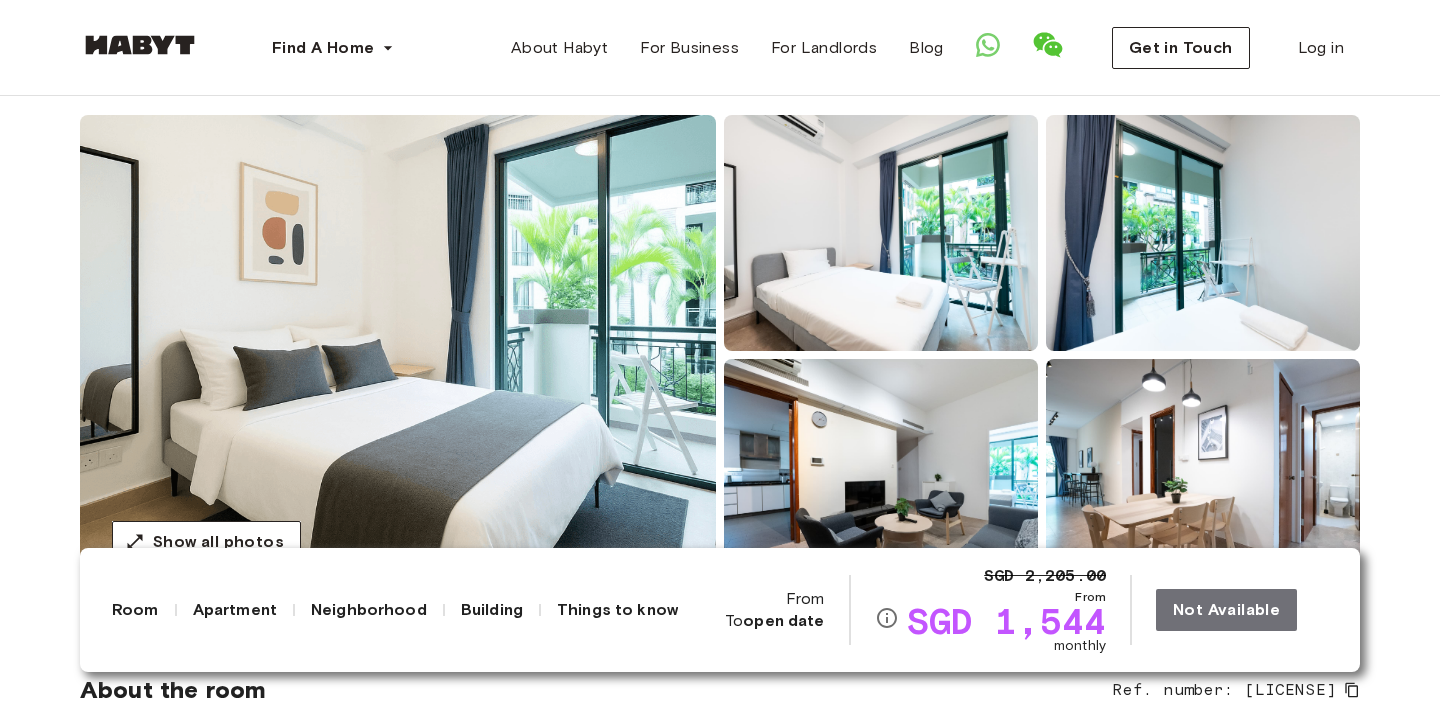 scroll, scrollTop: 153, scrollLeft: 0, axis: vertical 